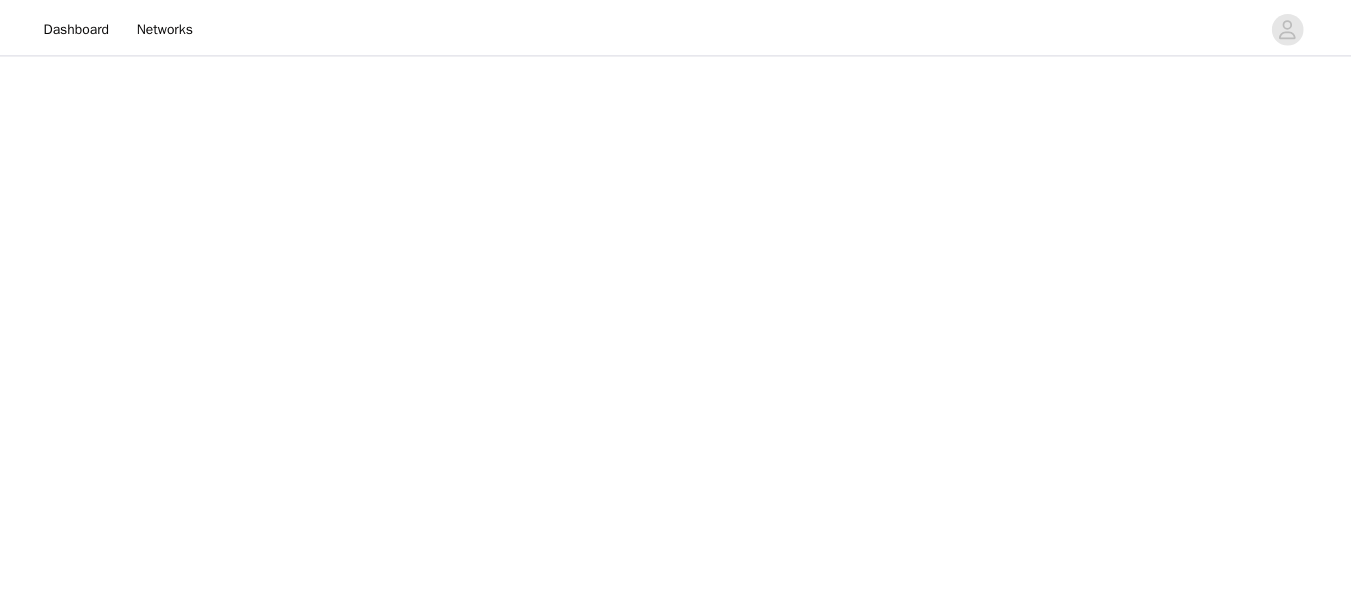 scroll, scrollTop: 0, scrollLeft: 0, axis: both 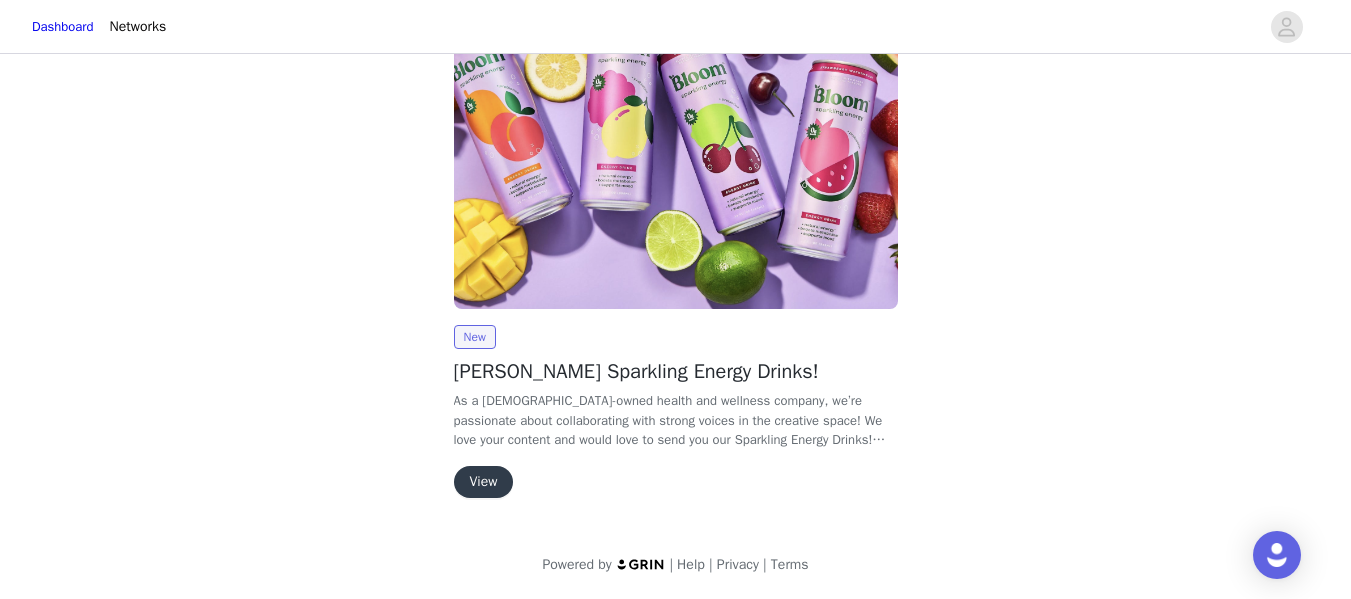 click on "View" at bounding box center (484, 482) 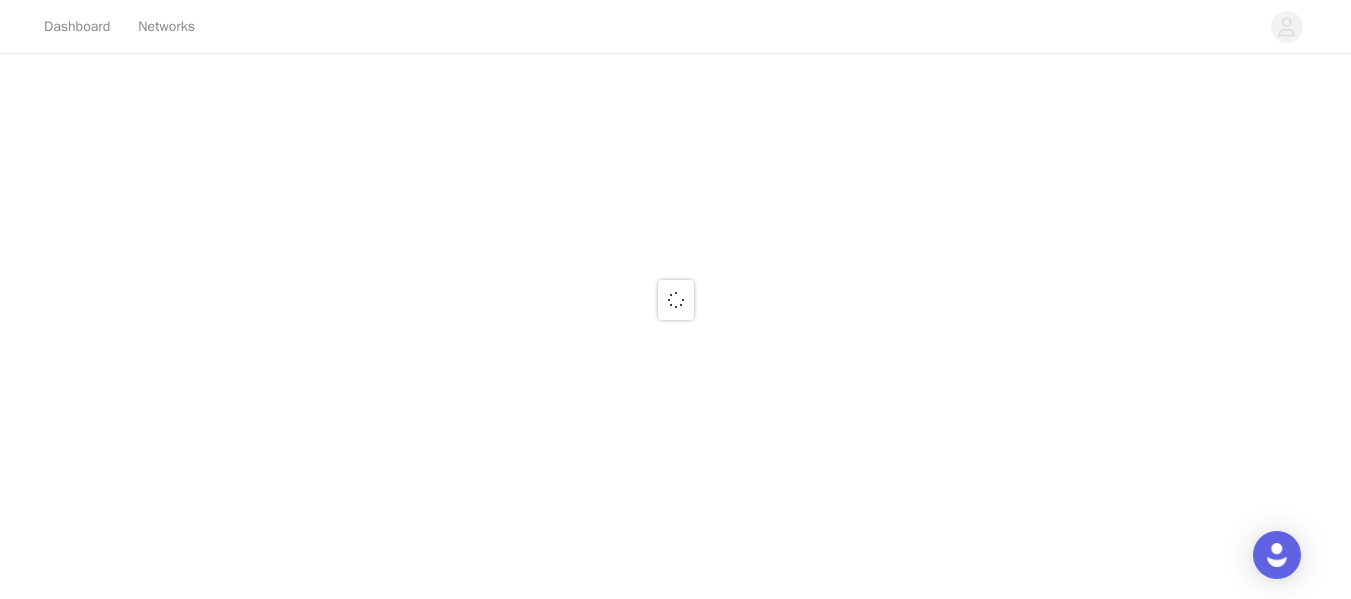 scroll, scrollTop: 0, scrollLeft: 0, axis: both 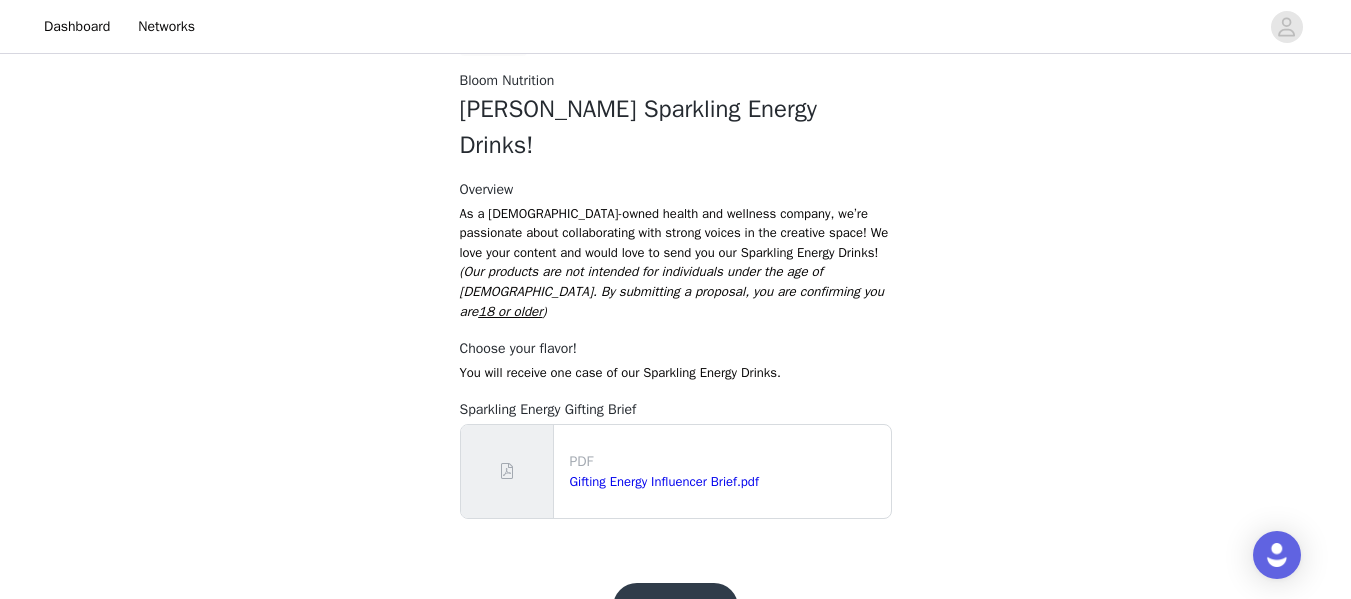 click on "Get Started!" at bounding box center (675, 607) 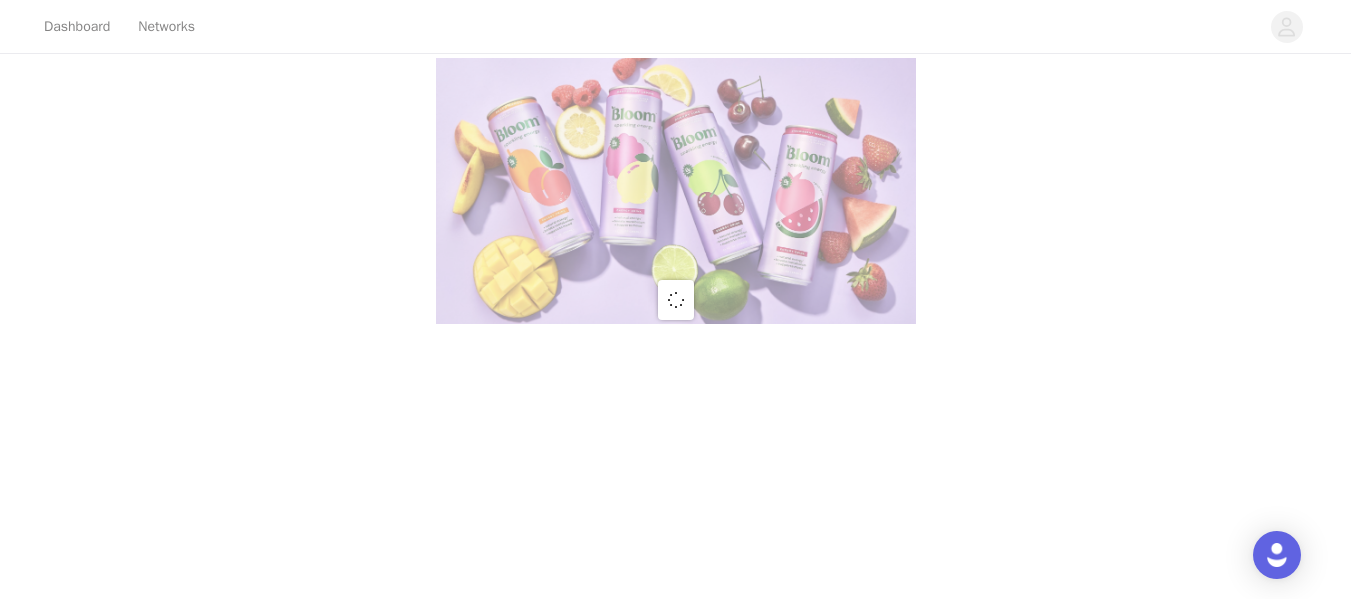 scroll, scrollTop: 0, scrollLeft: 0, axis: both 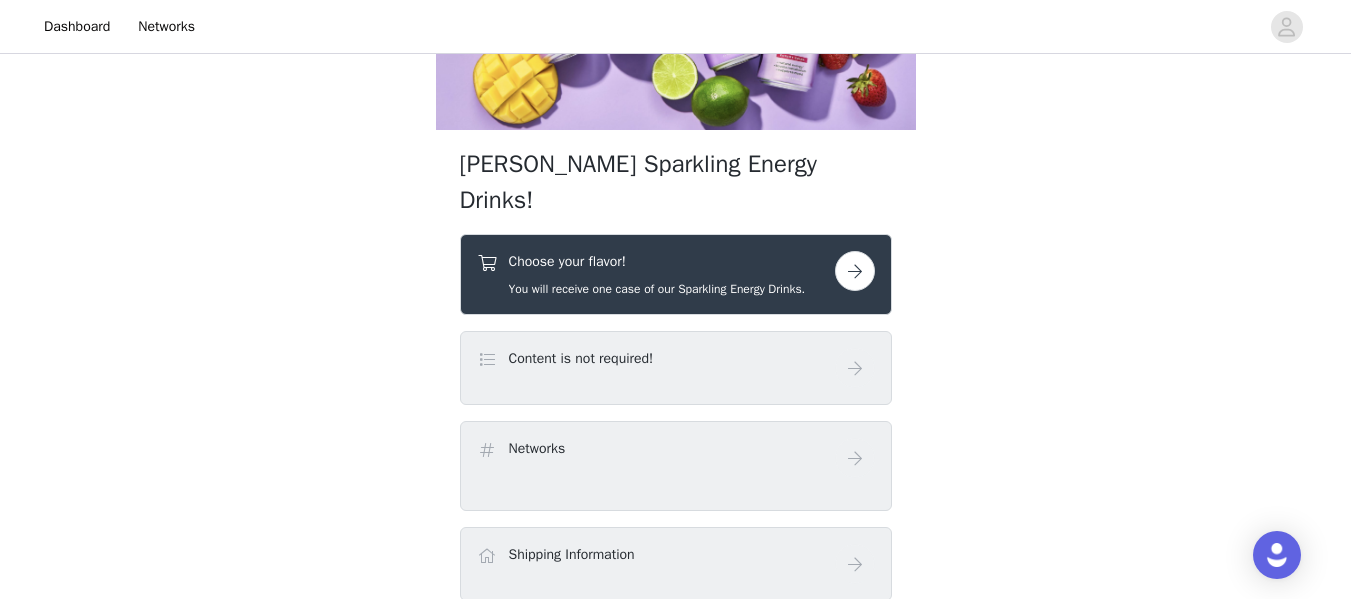click at bounding box center [855, 271] 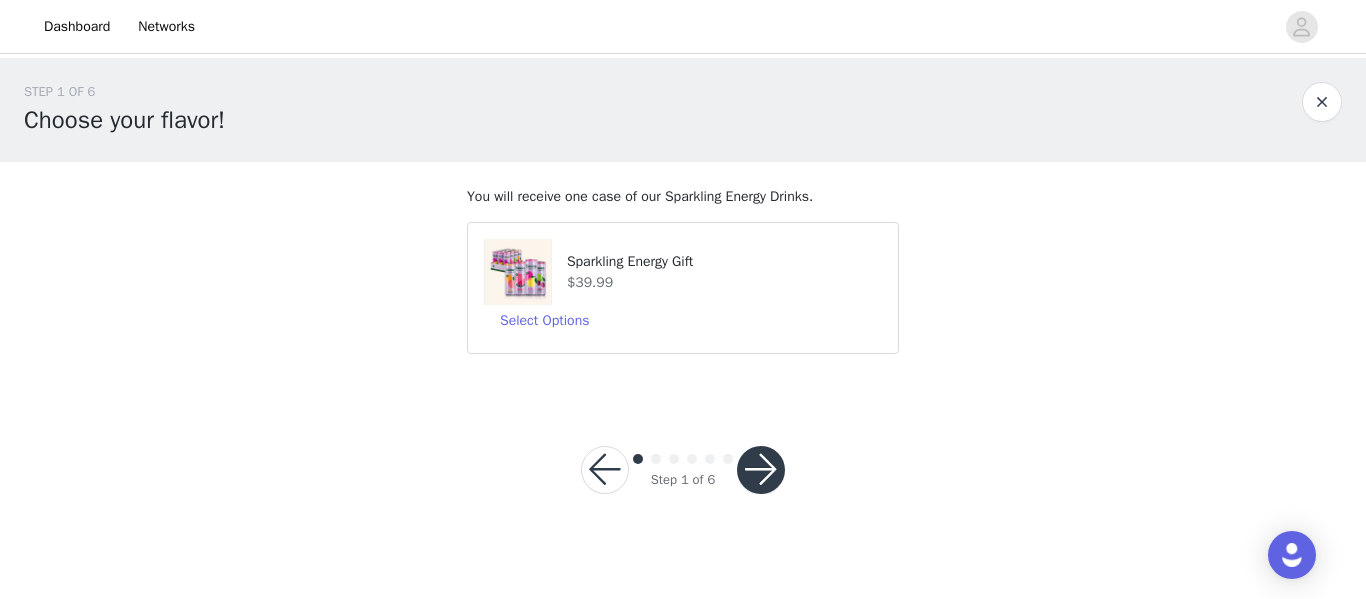 click at bounding box center [761, 470] 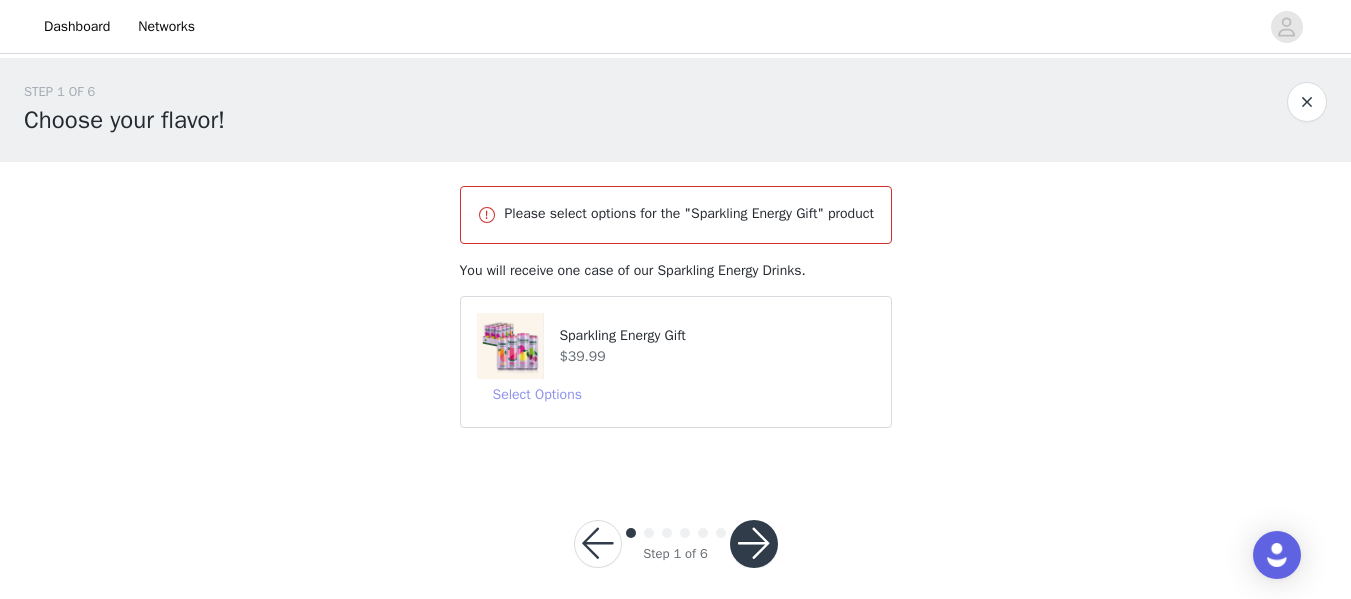 click on "Select Options" at bounding box center [537, 395] 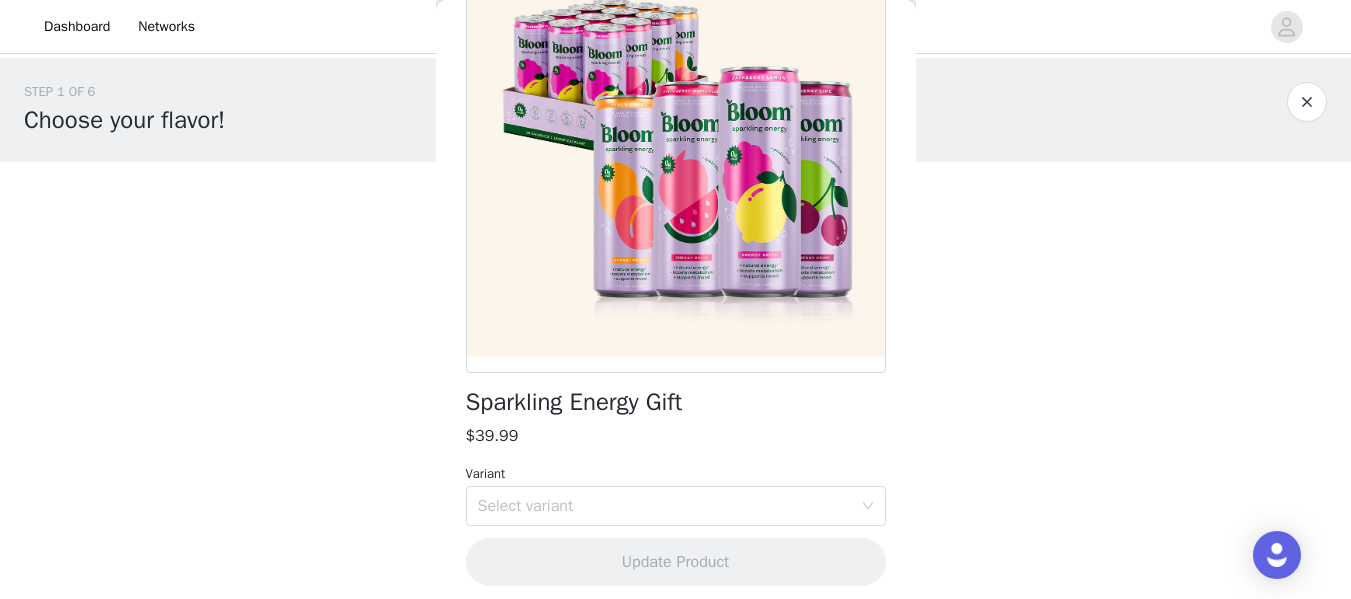 scroll, scrollTop: 188, scrollLeft: 0, axis: vertical 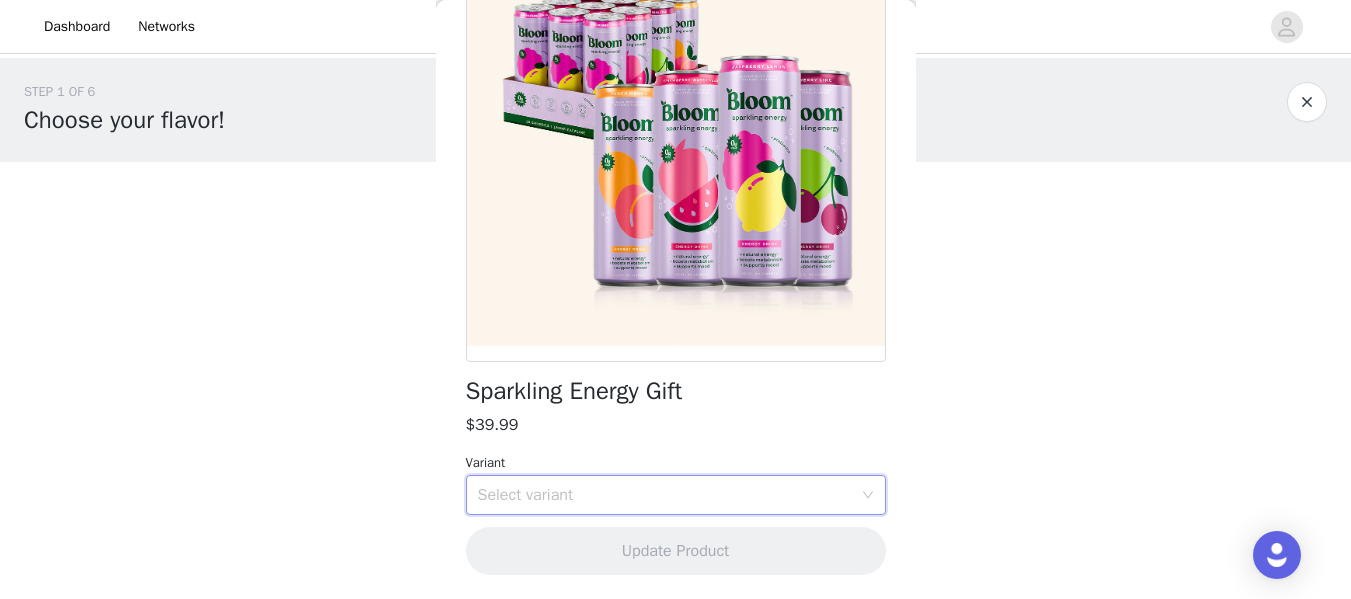 click 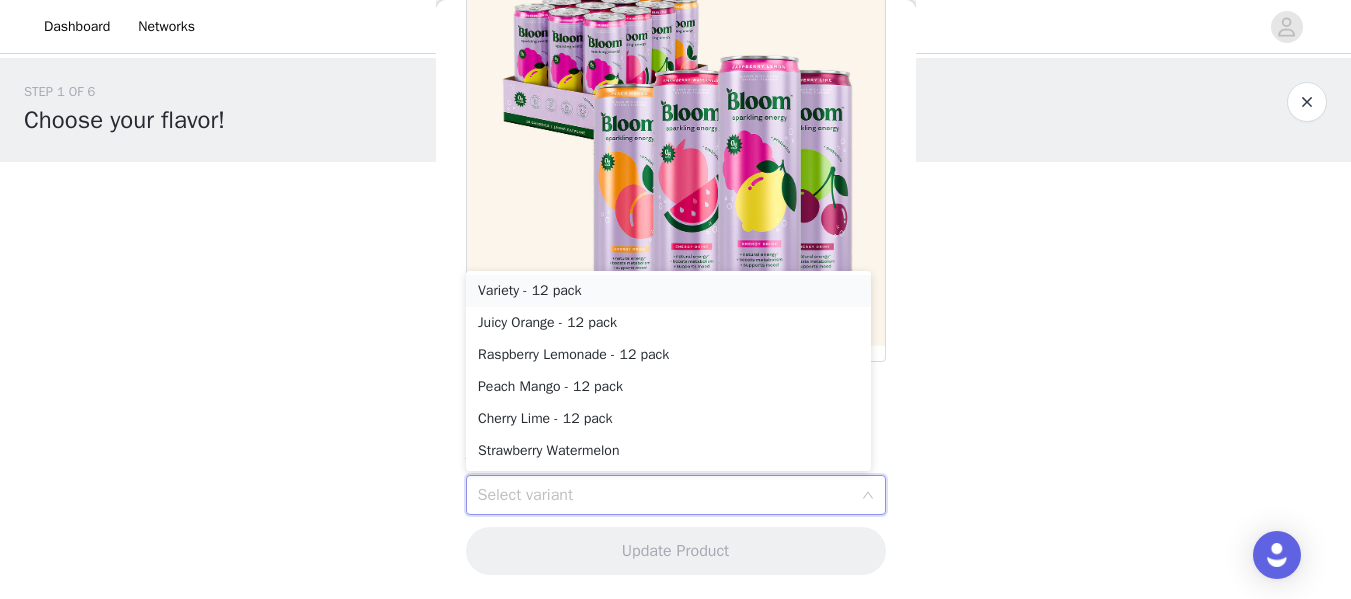 click on "Variety - 12 pack" at bounding box center [668, 291] 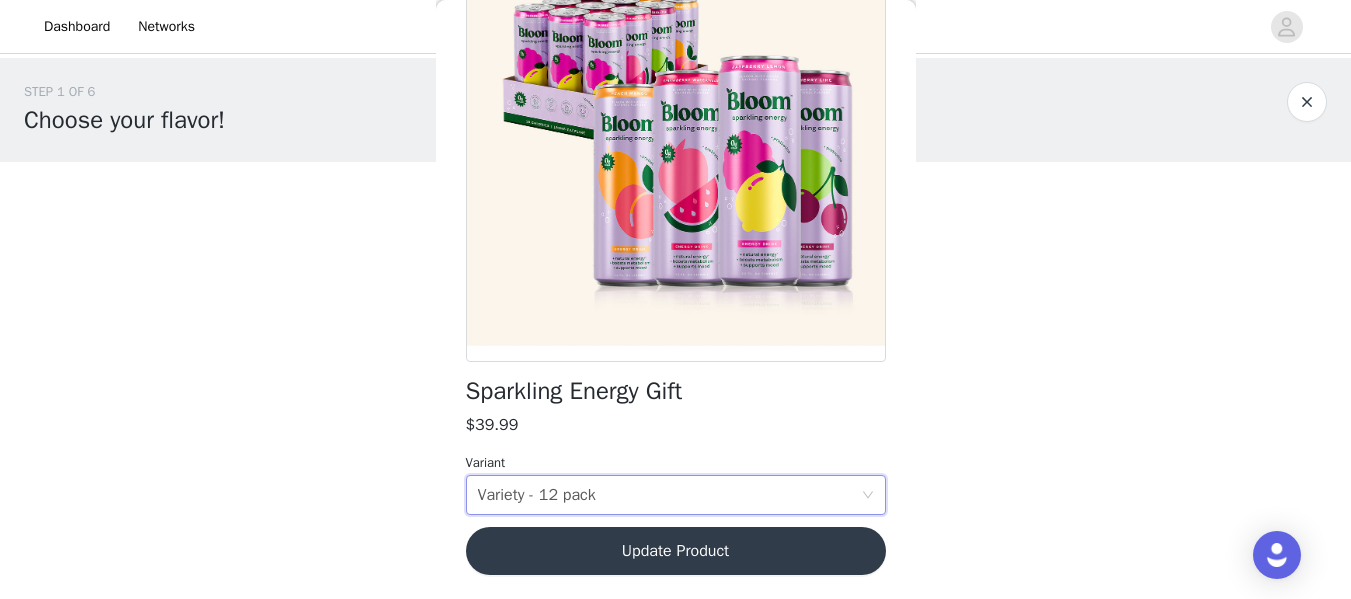 click on "Update Product" at bounding box center (676, 551) 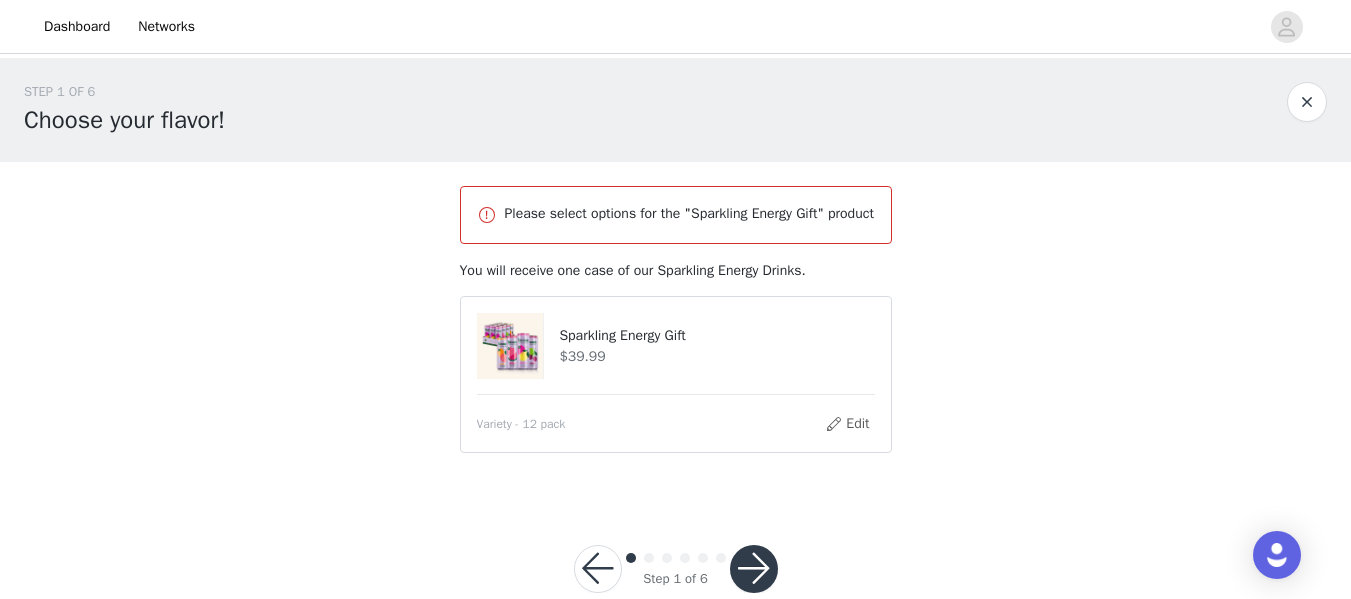 click at bounding box center (754, 569) 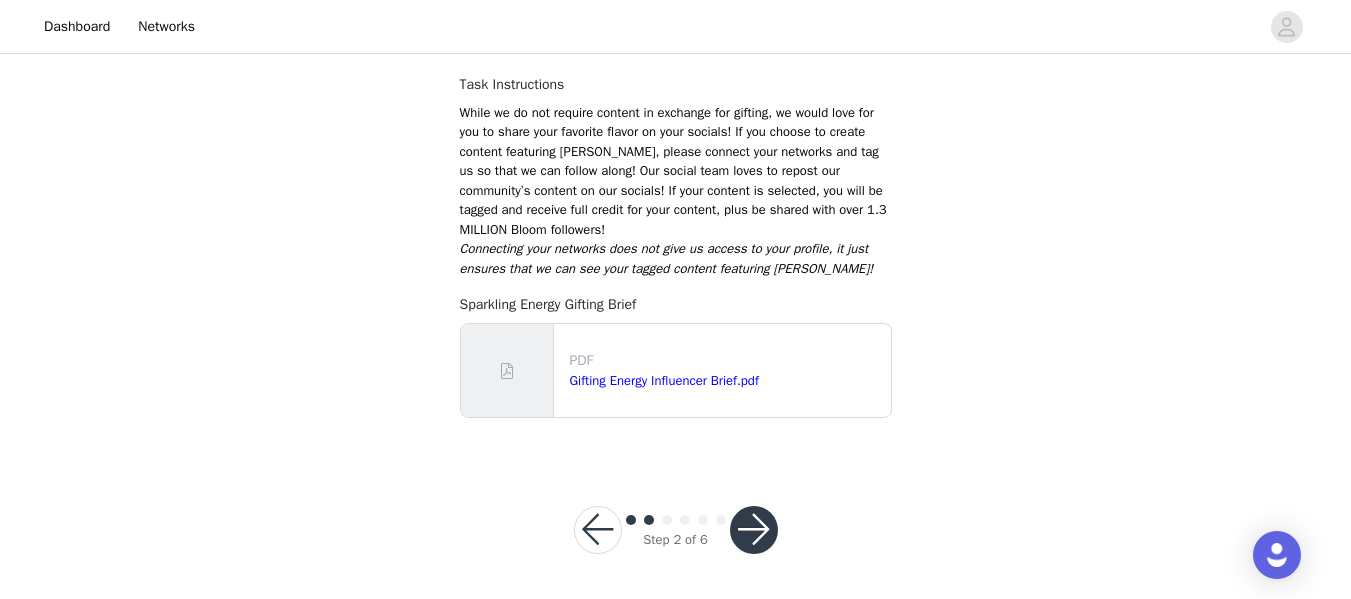scroll, scrollTop: 244, scrollLeft: 0, axis: vertical 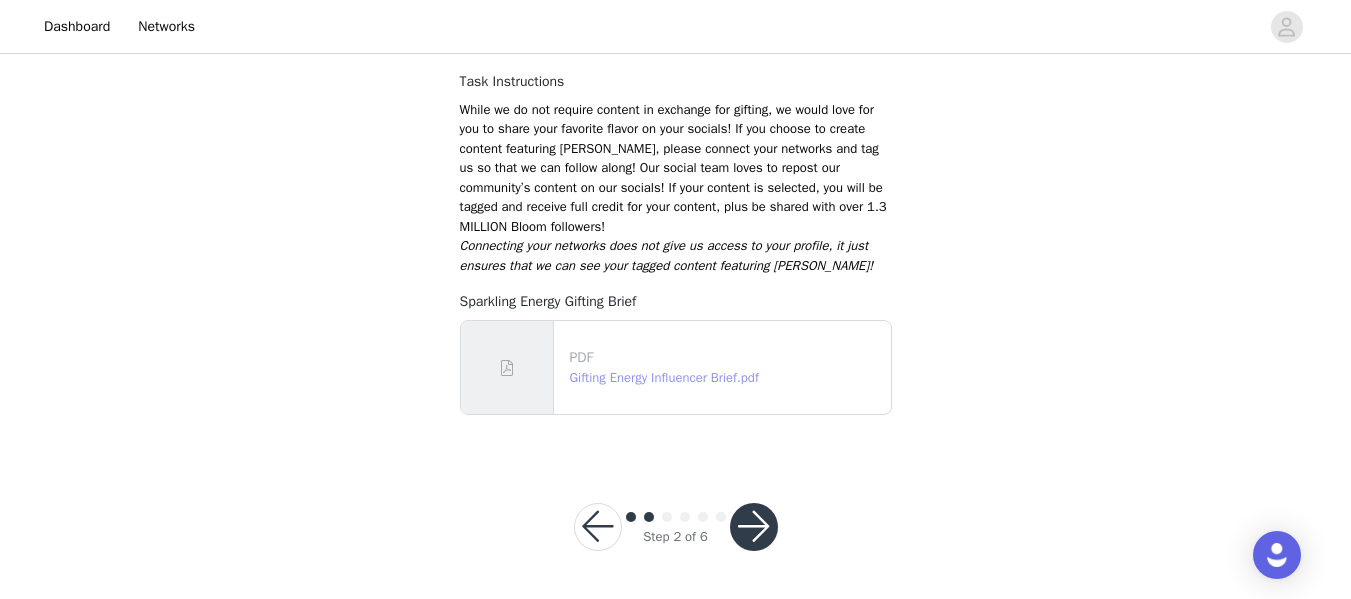 click on "Gifting Energy Influencer Brief.pdf" at bounding box center [664, 377] 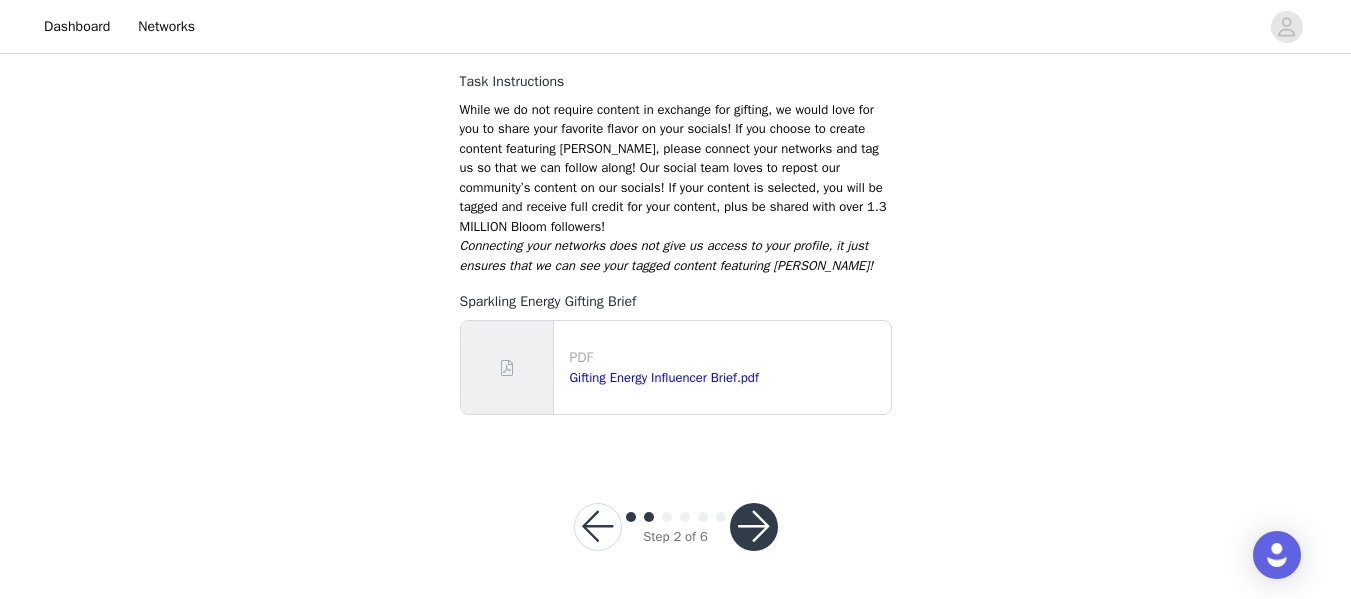 click at bounding box center [754, 527] 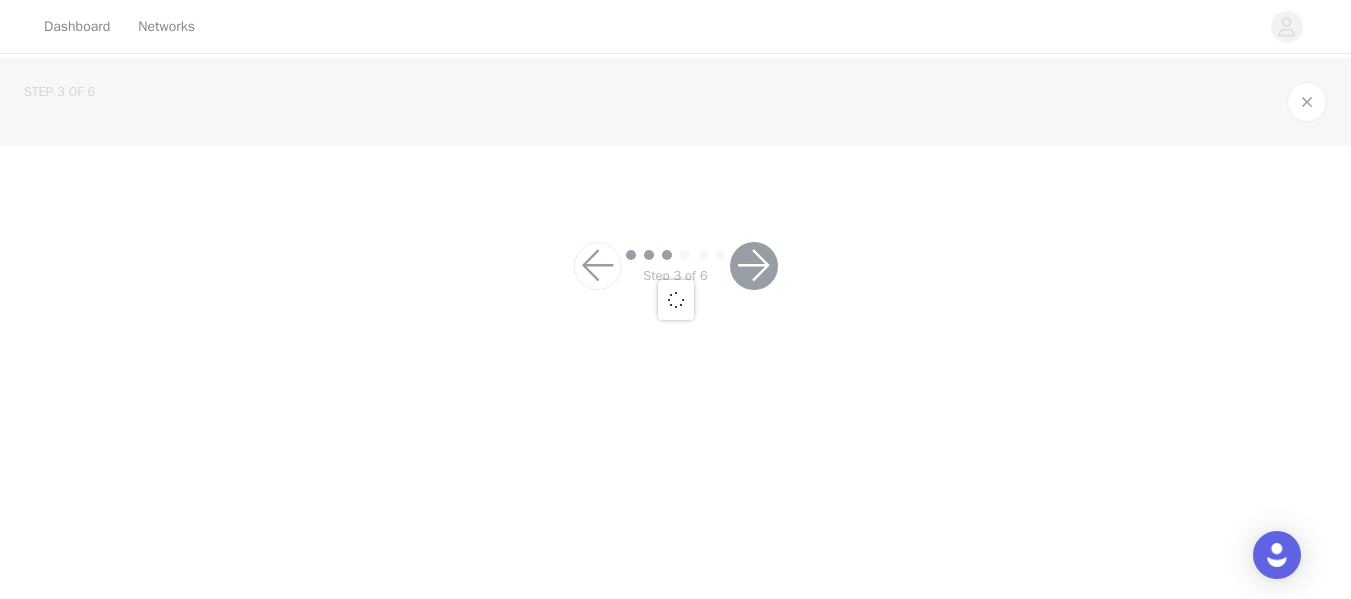 scroll, scrollTop: 0, scrollLeft: 0, axis: both 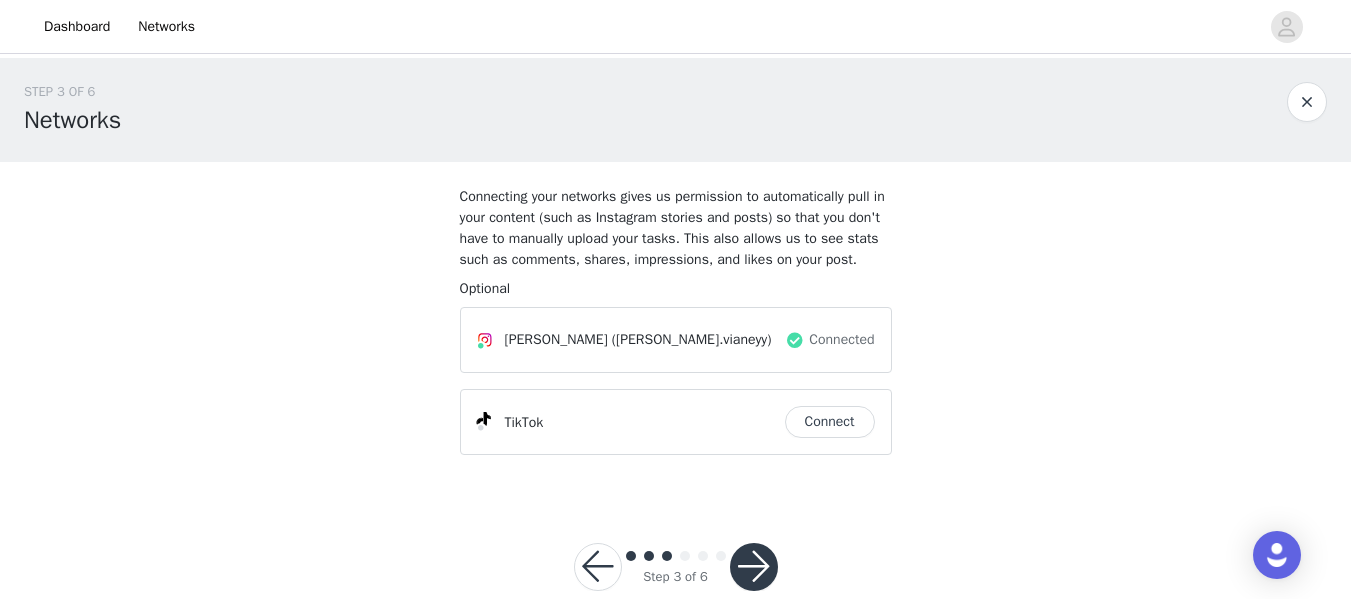 click on "Connected" at bounding box center [841, 339] 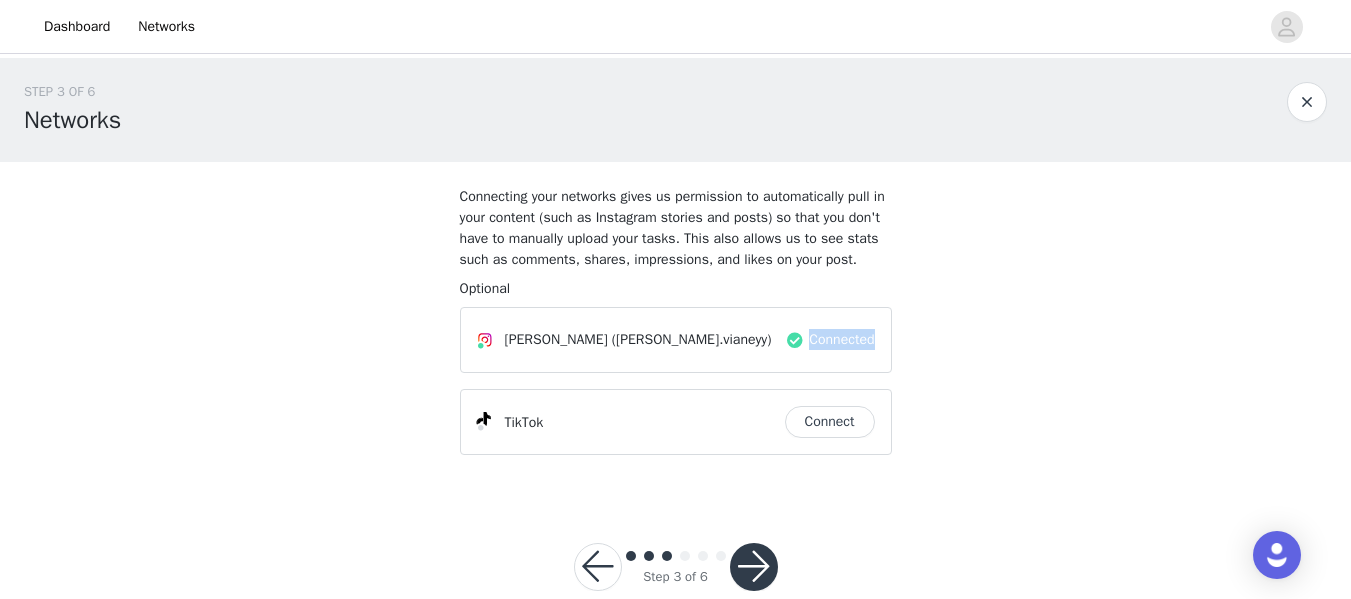click on "Connected" at bounding box center [841, 339] 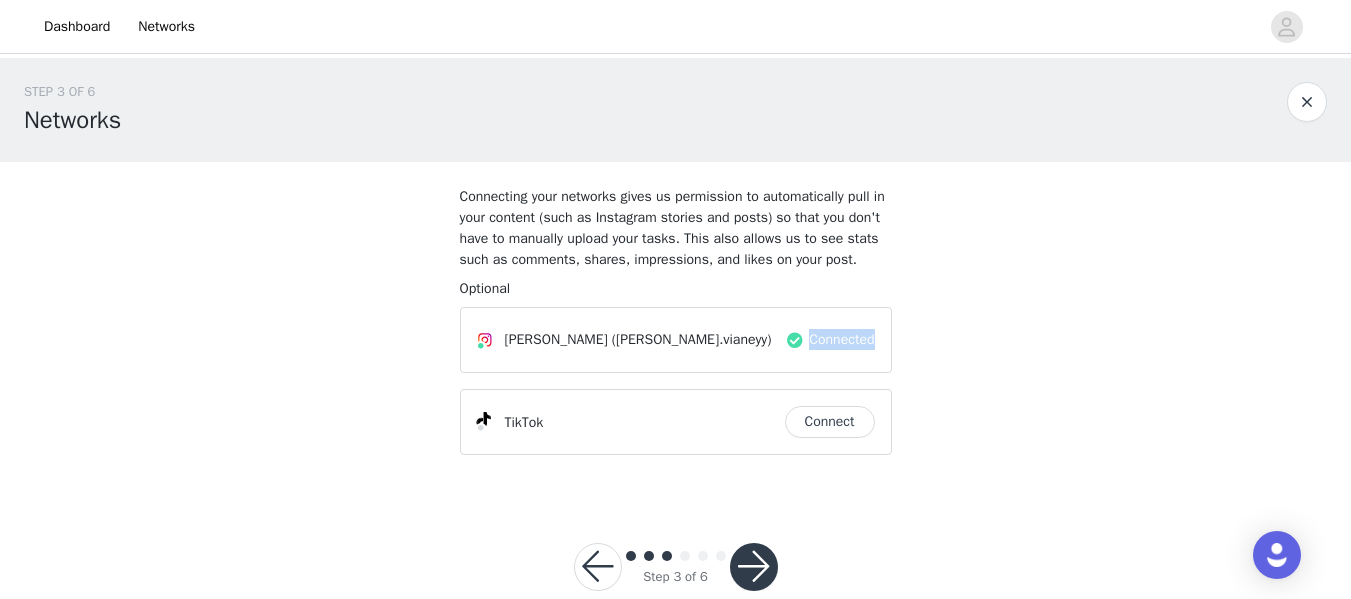 click on "Connect" at bounding box center [830, 422] 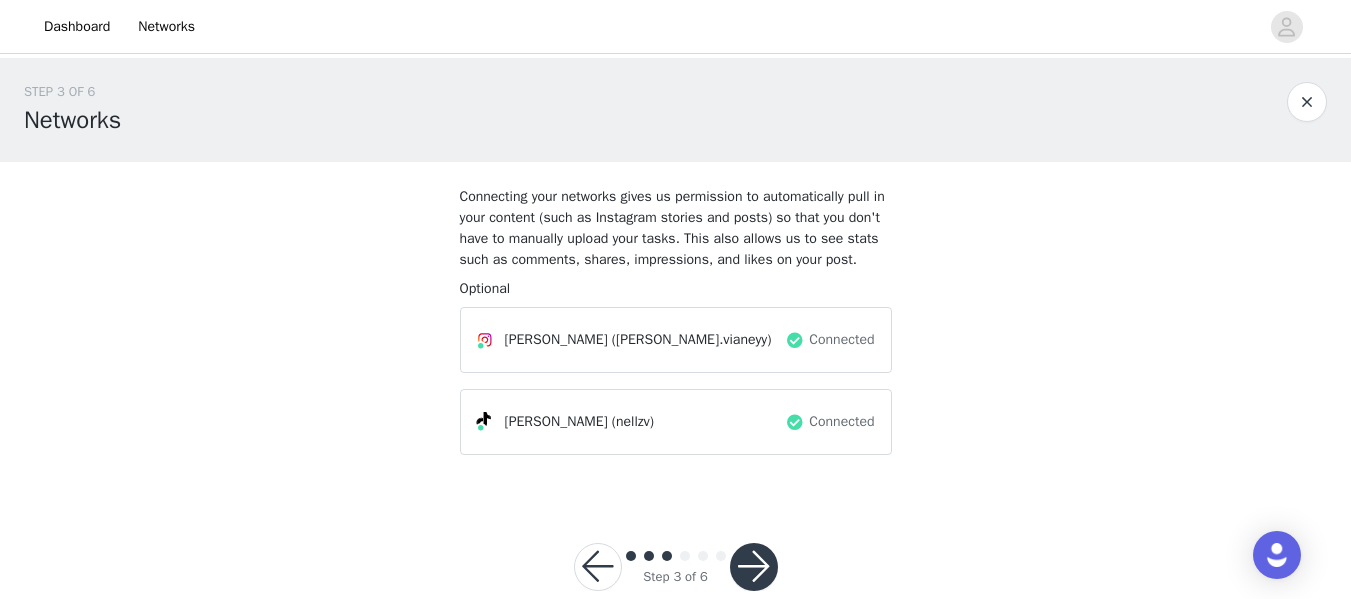 click at bounding box center (754, 567) 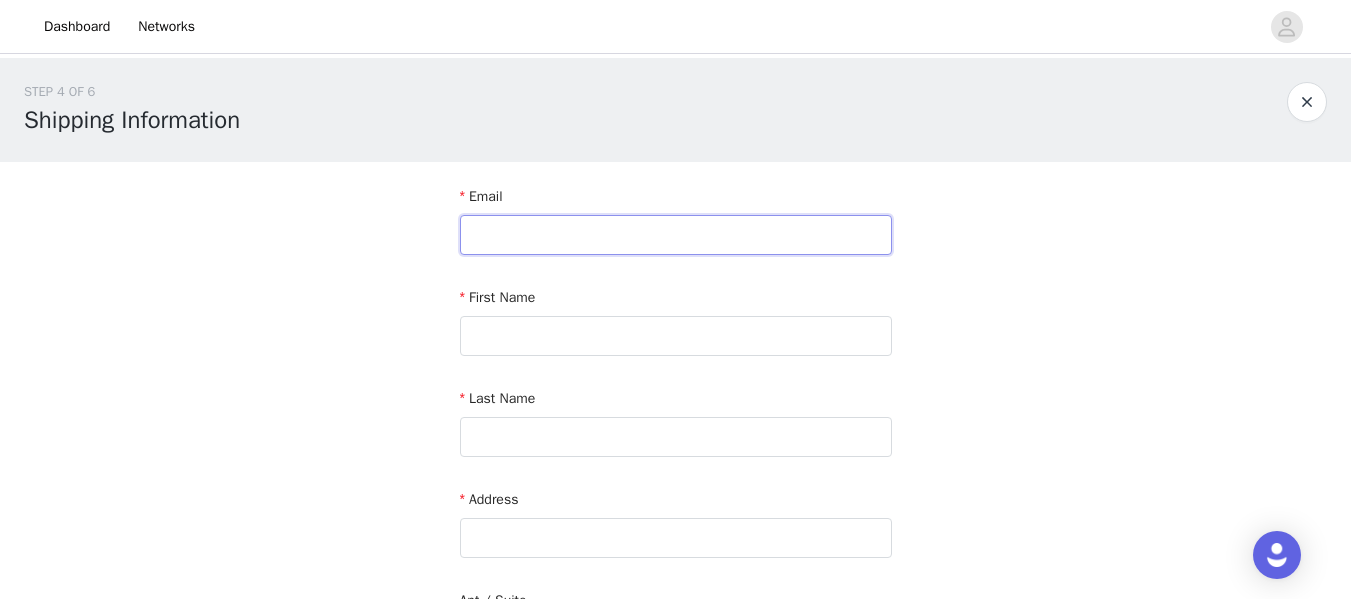 click at bounding box center (676, 235) 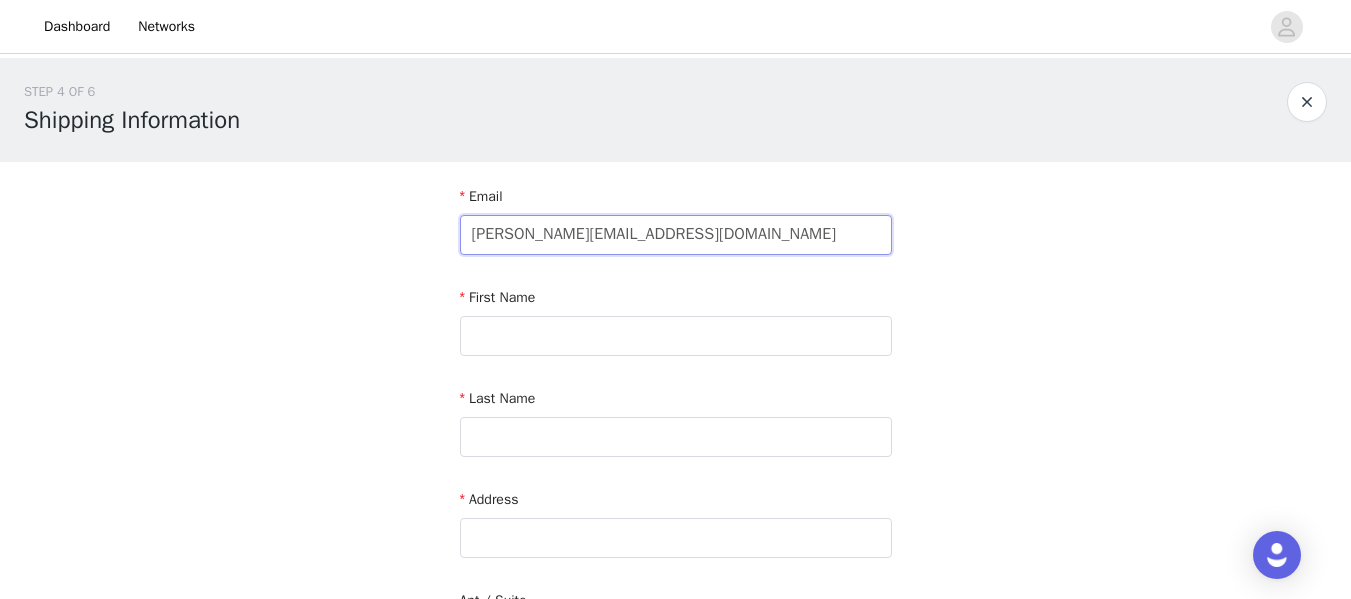 type on "nelly.vianeyy@gmail.com" 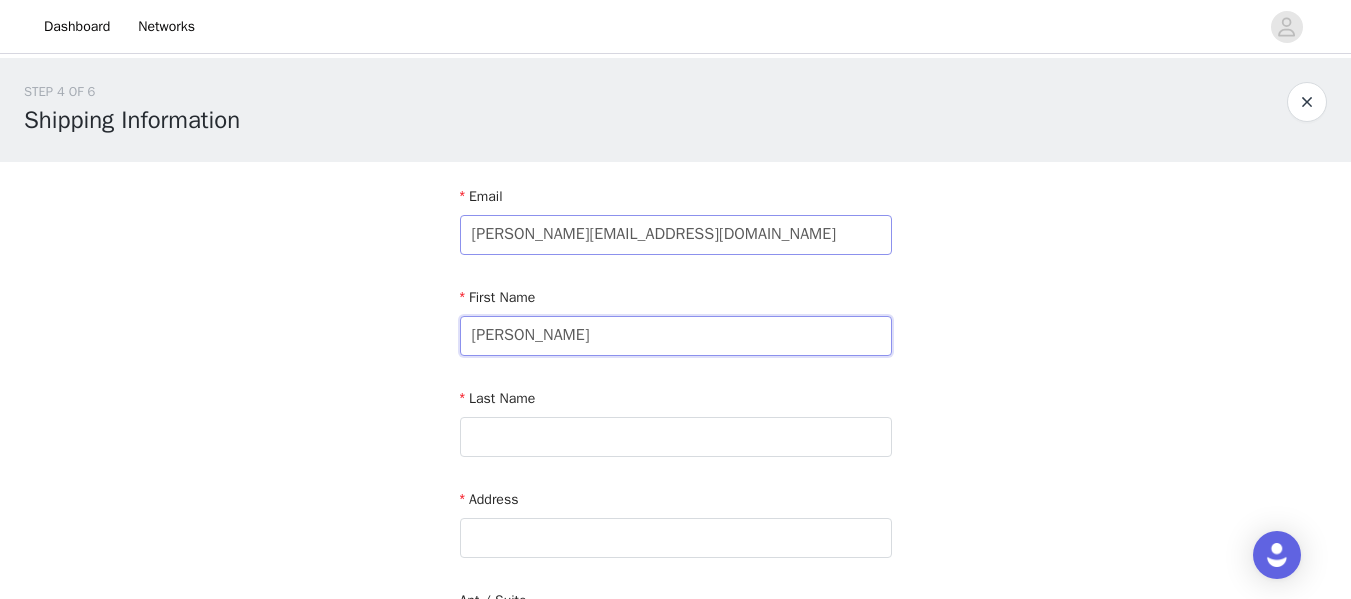 type on "Nelly" 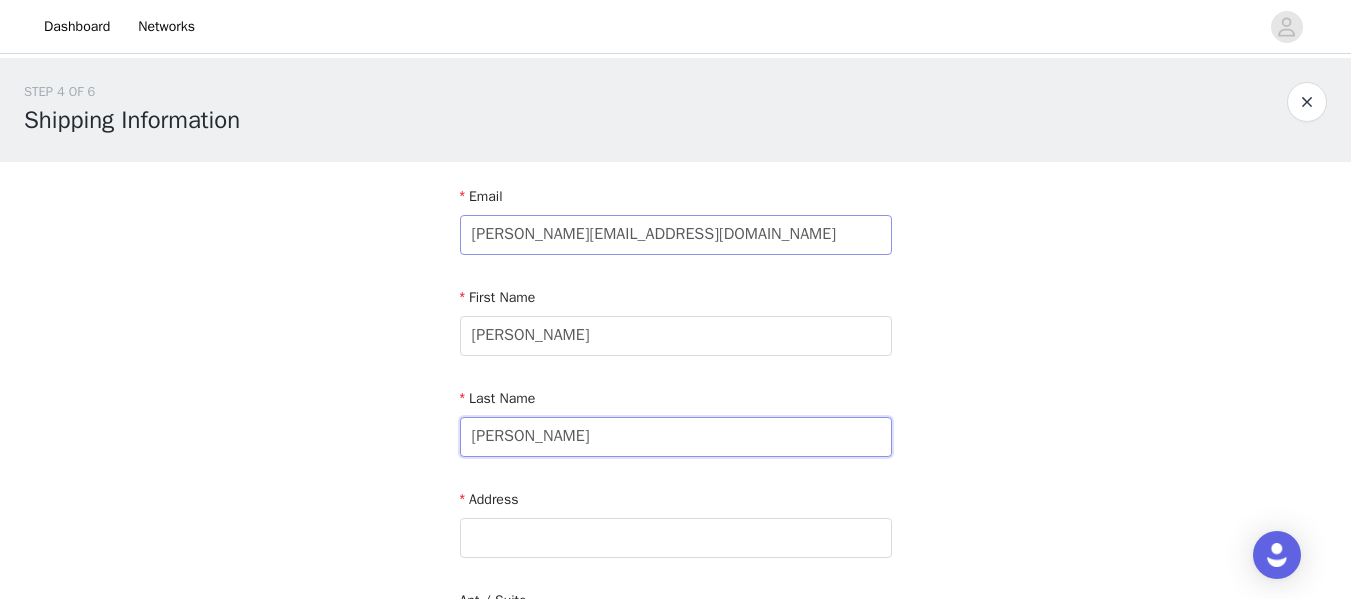 type on "Martinez" 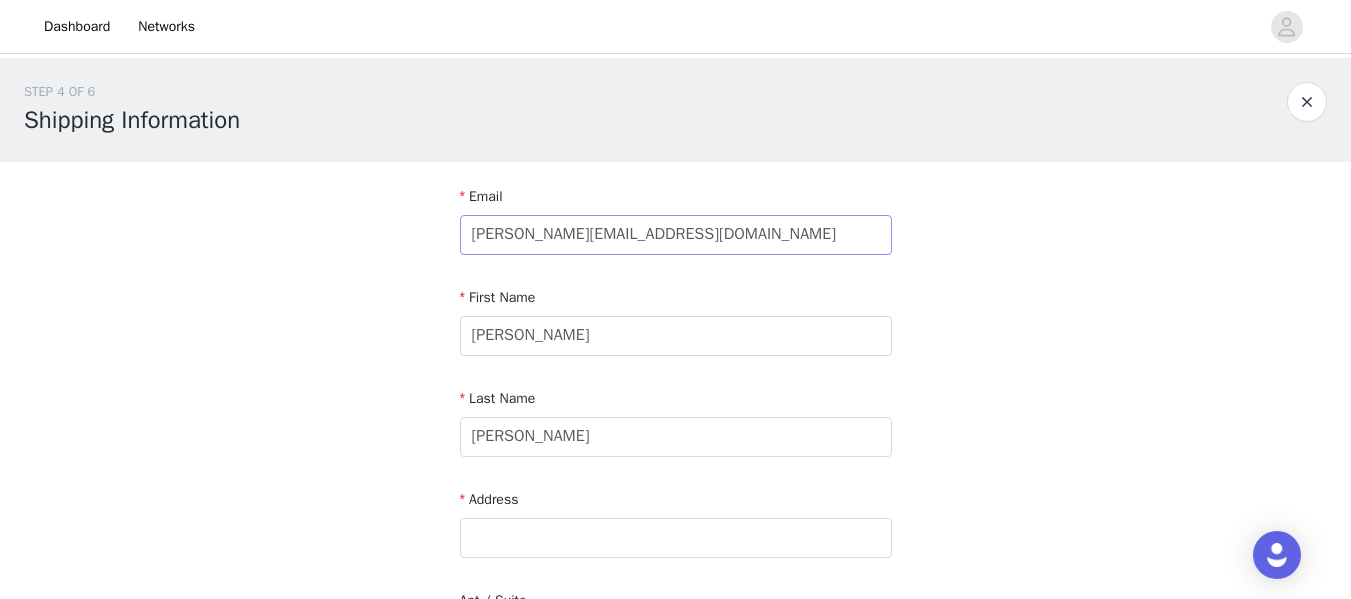 scroll, scrollTop: 339, scrollLeft: 0, axis: vertical 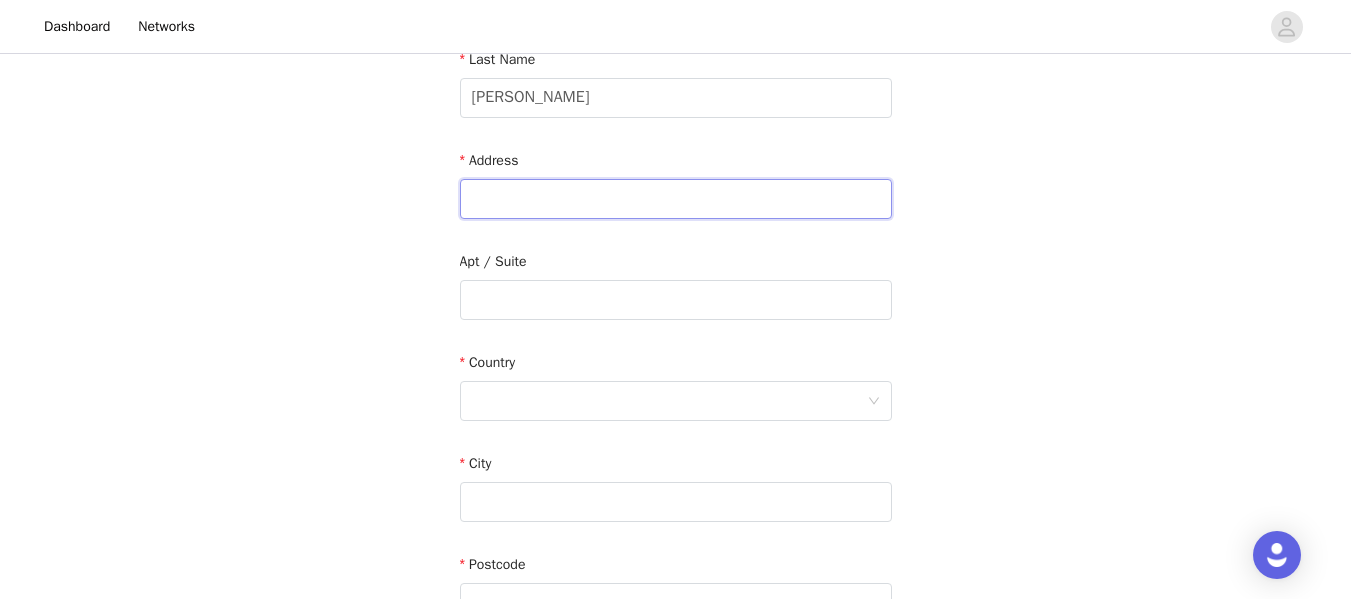 click at bounding box center [676, 199] 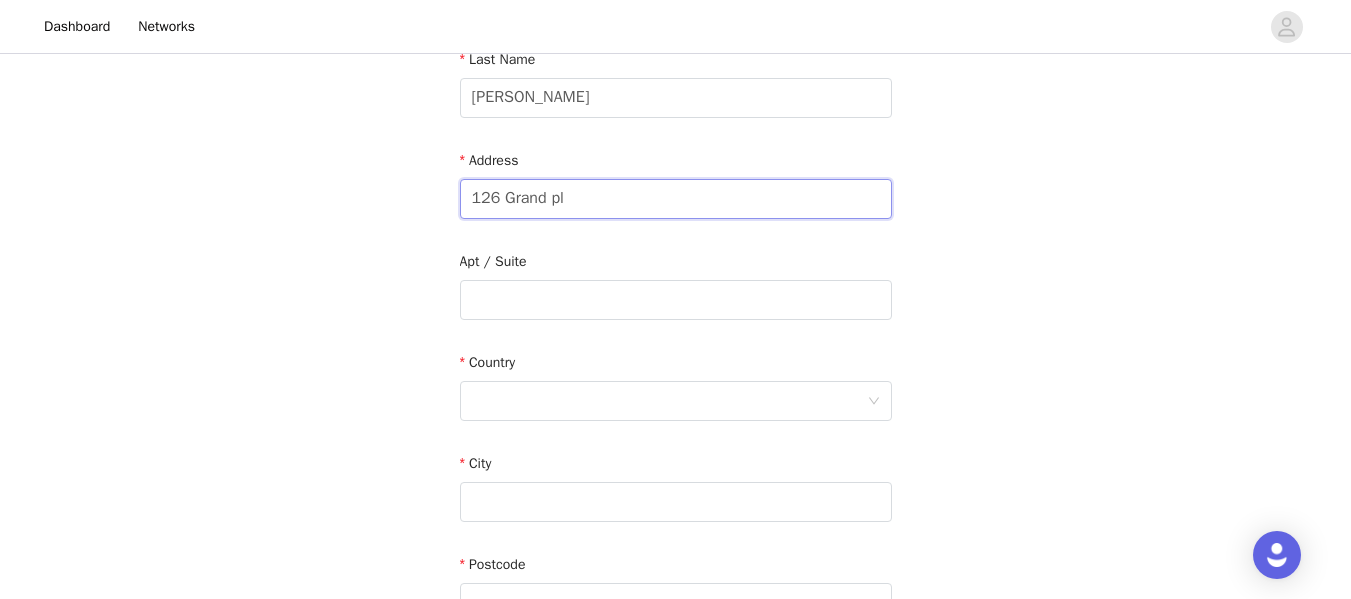 type on "126 Grand pl" 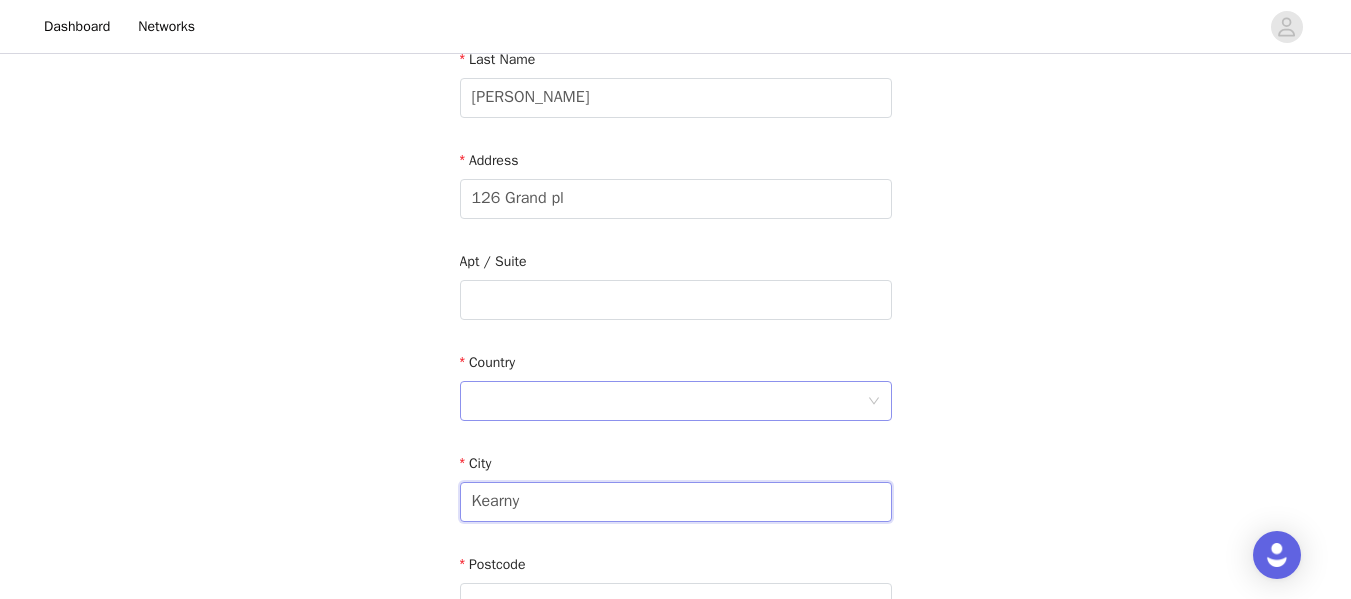 type on "Kearny" 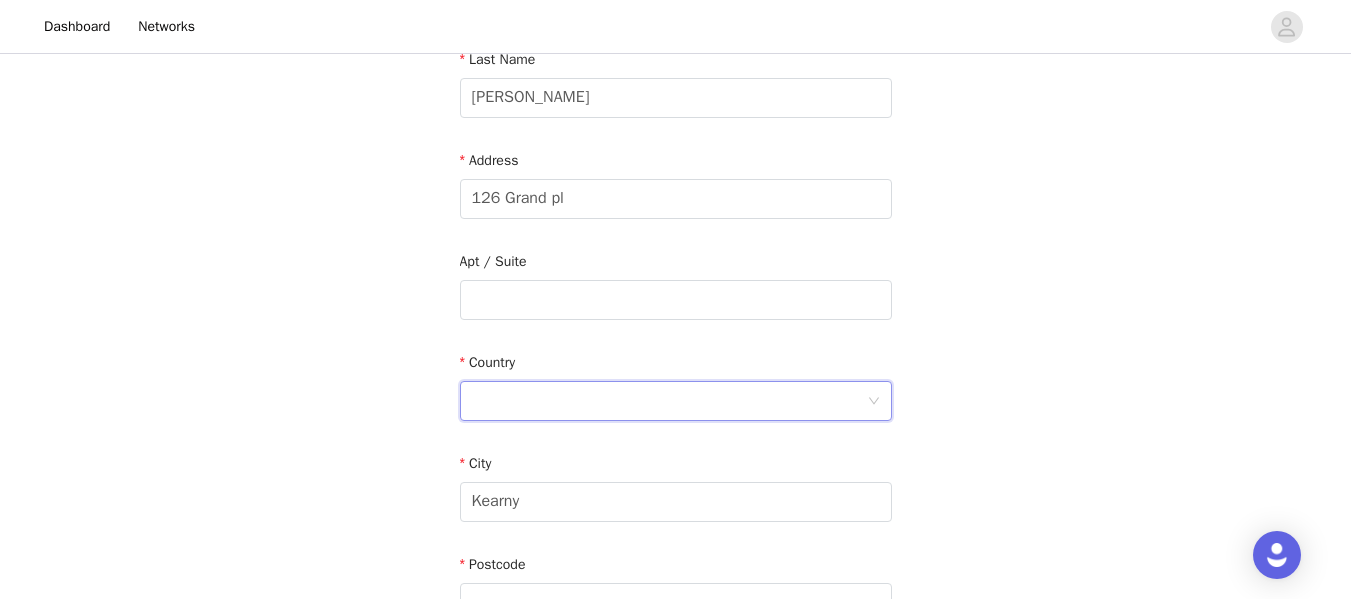 click at bounding box center (669, 401) 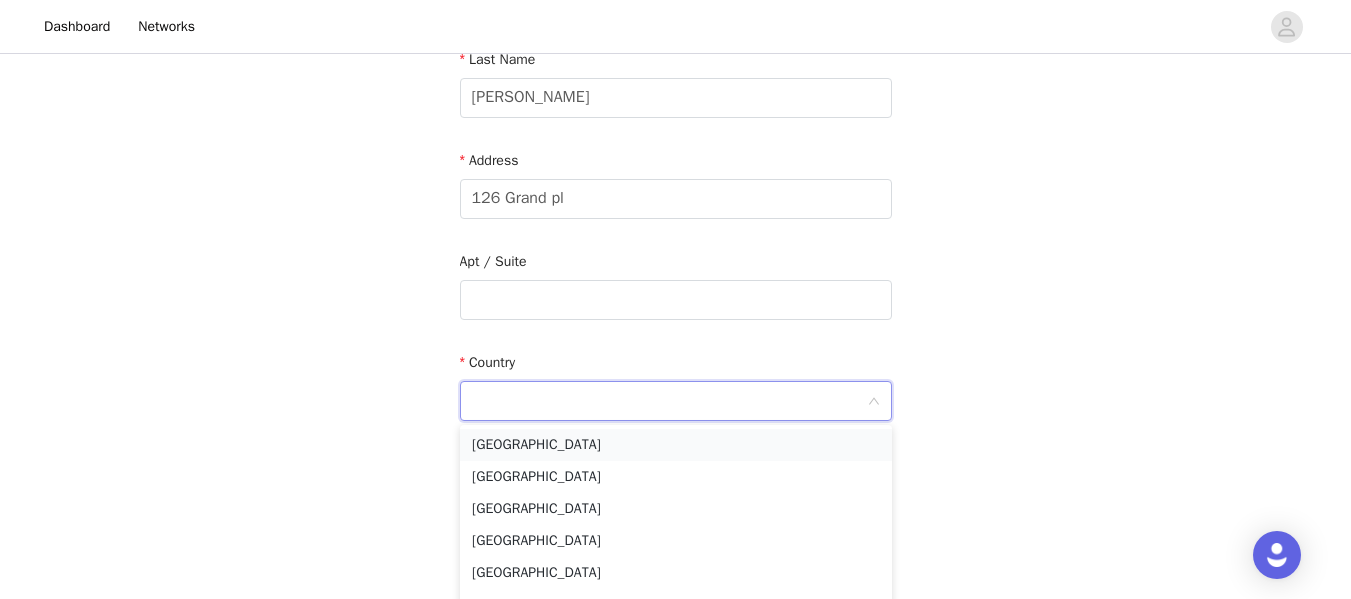click on "United States" at bounding box center (676, 445) 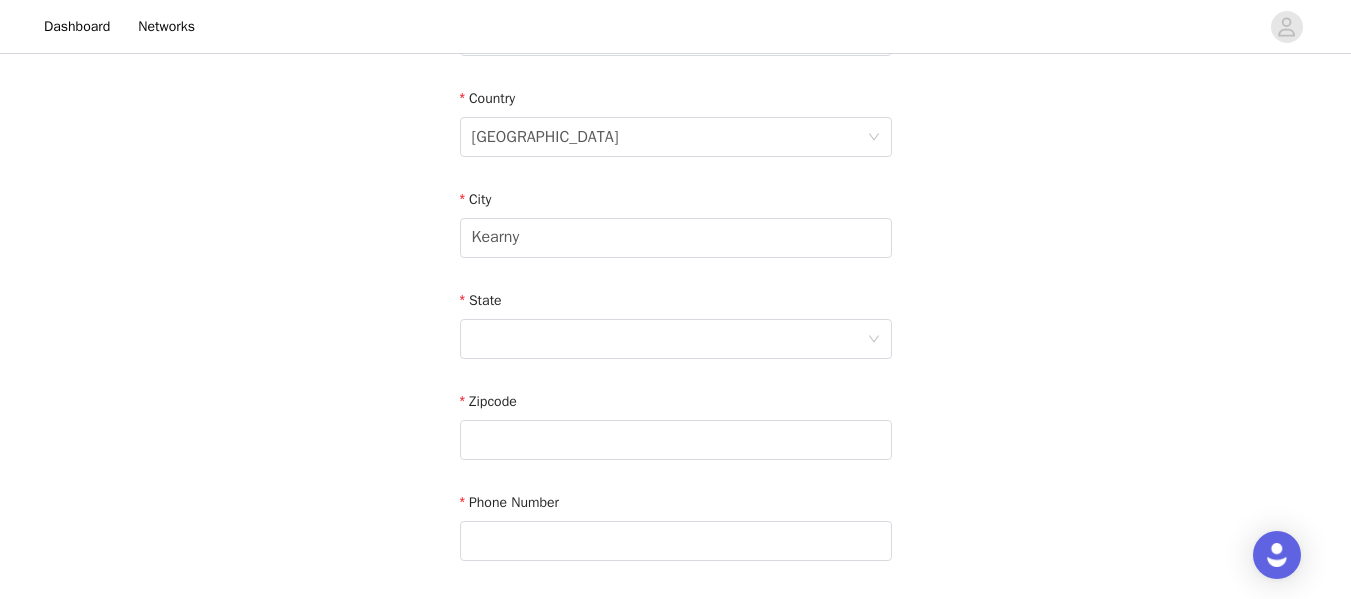 scroll, scrollTop: 591, scrollLeft: 0, axis: vertical 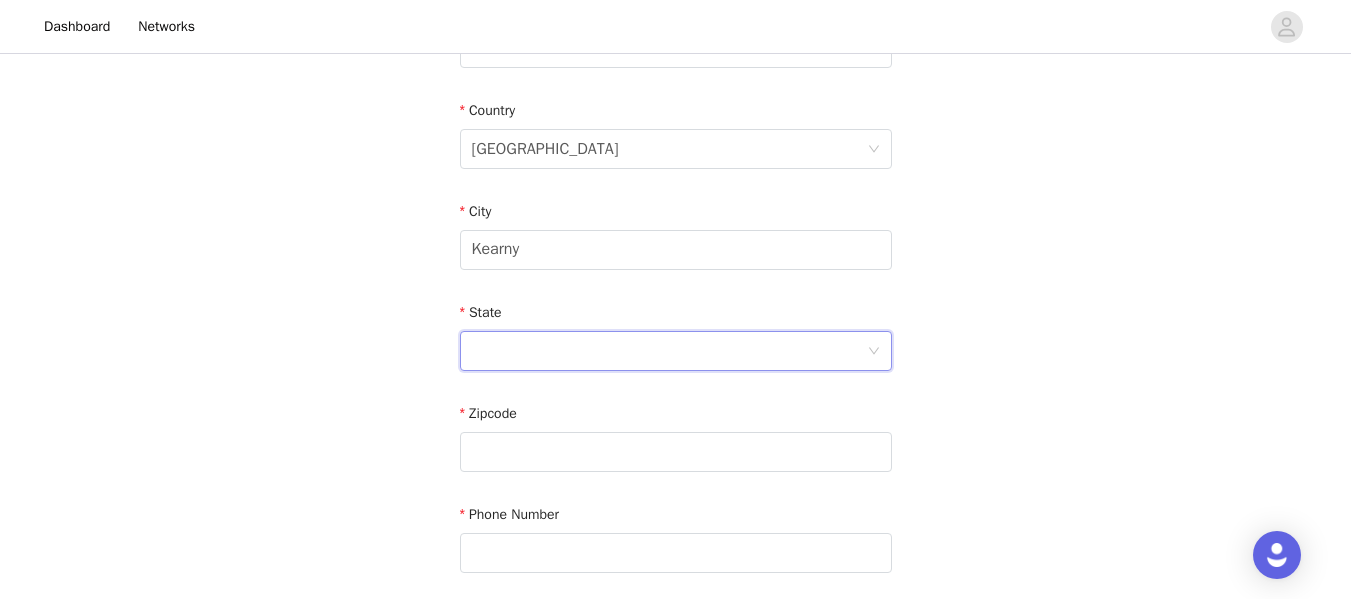 click at bounding box center (676, 351) 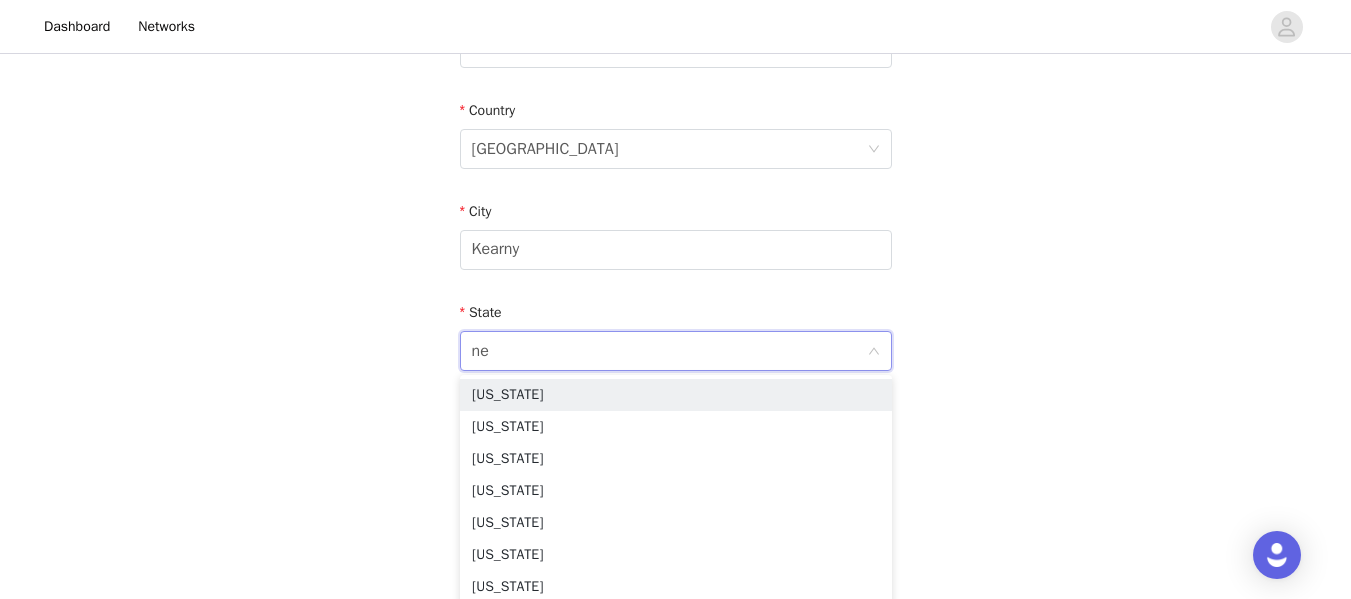 type on "new" 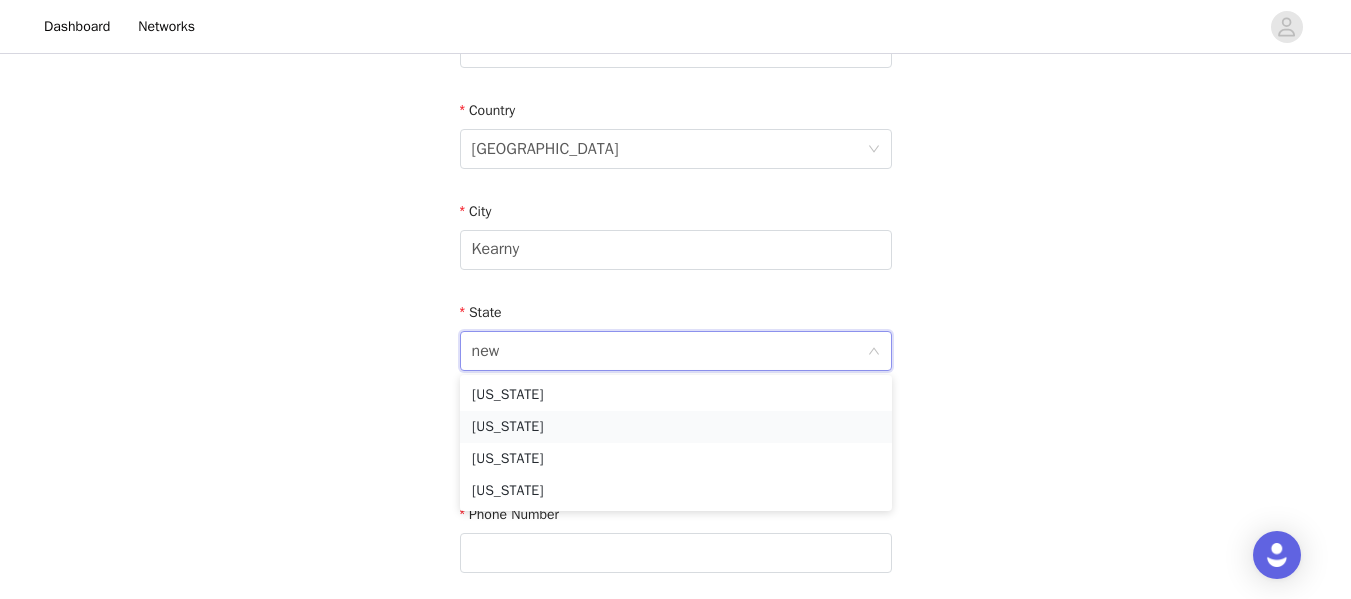 click on "New Jersey" at bounding box center [676, 427] 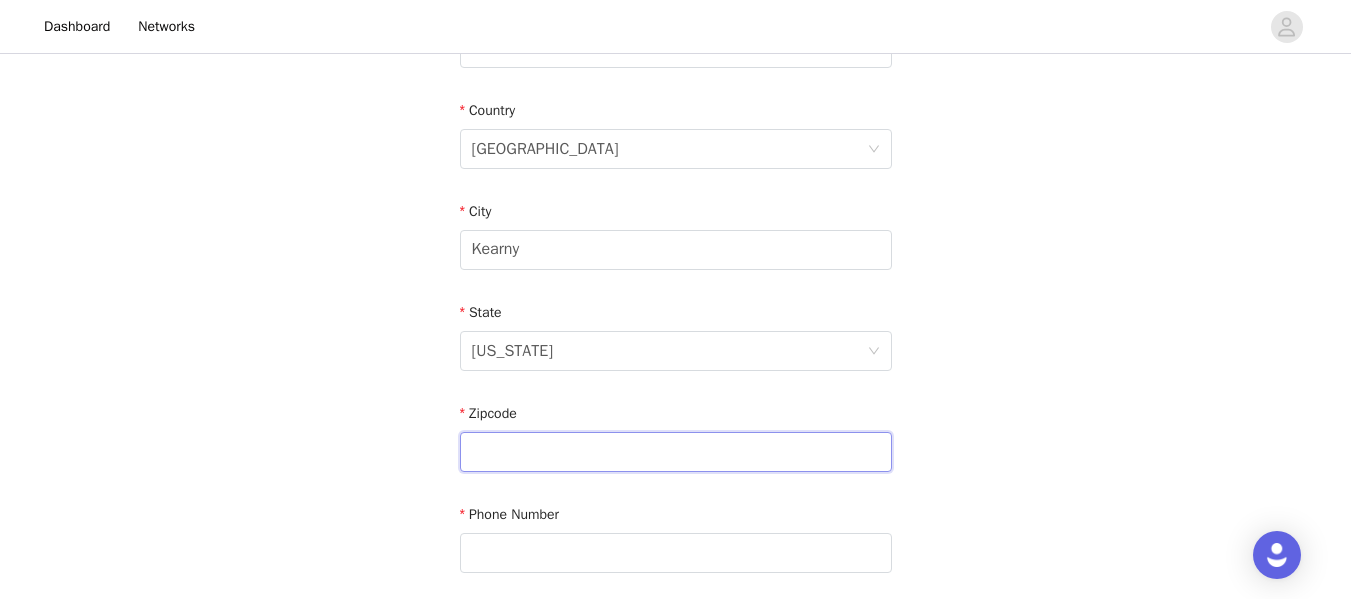 click at bounding box center (676, 452) 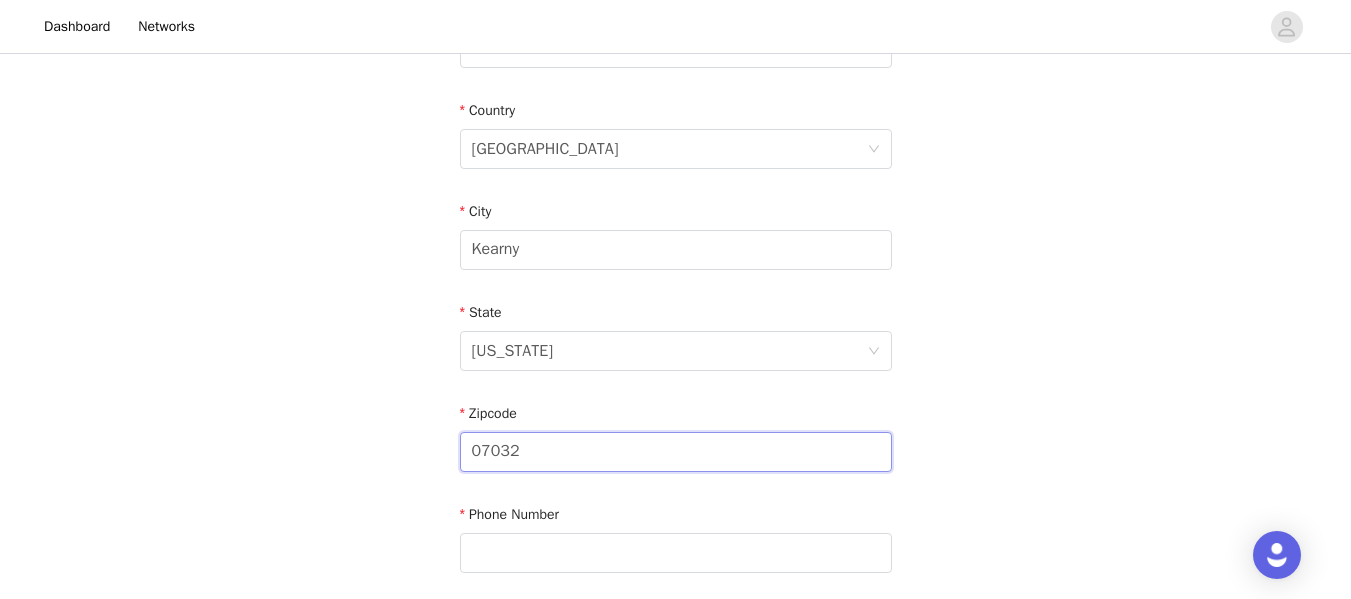 type on "07032" 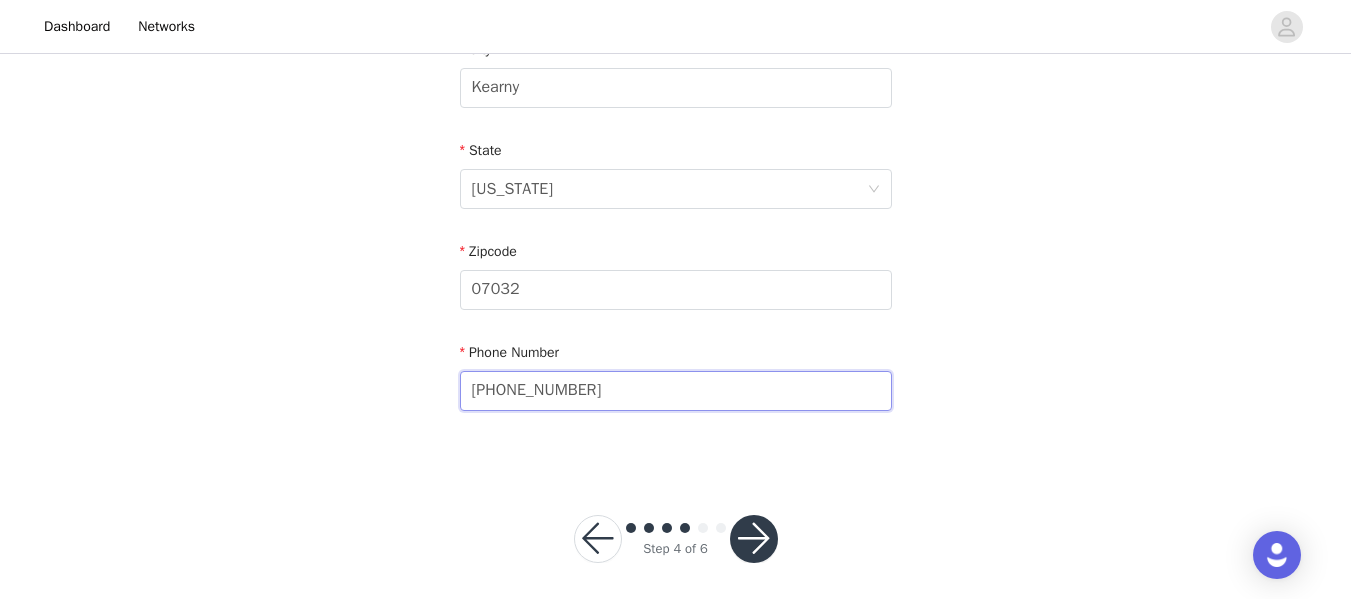 scroll, scrollTop: 763, scrollLeft: 0, axis: vertical 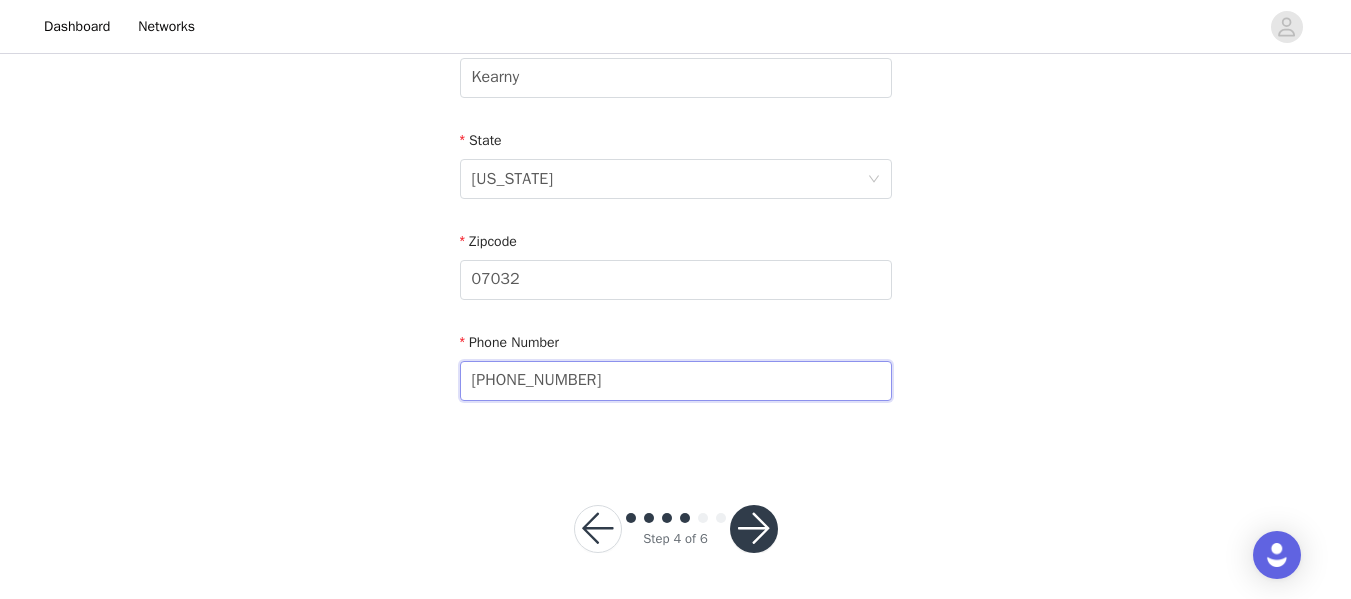 type on "973-715-9718" 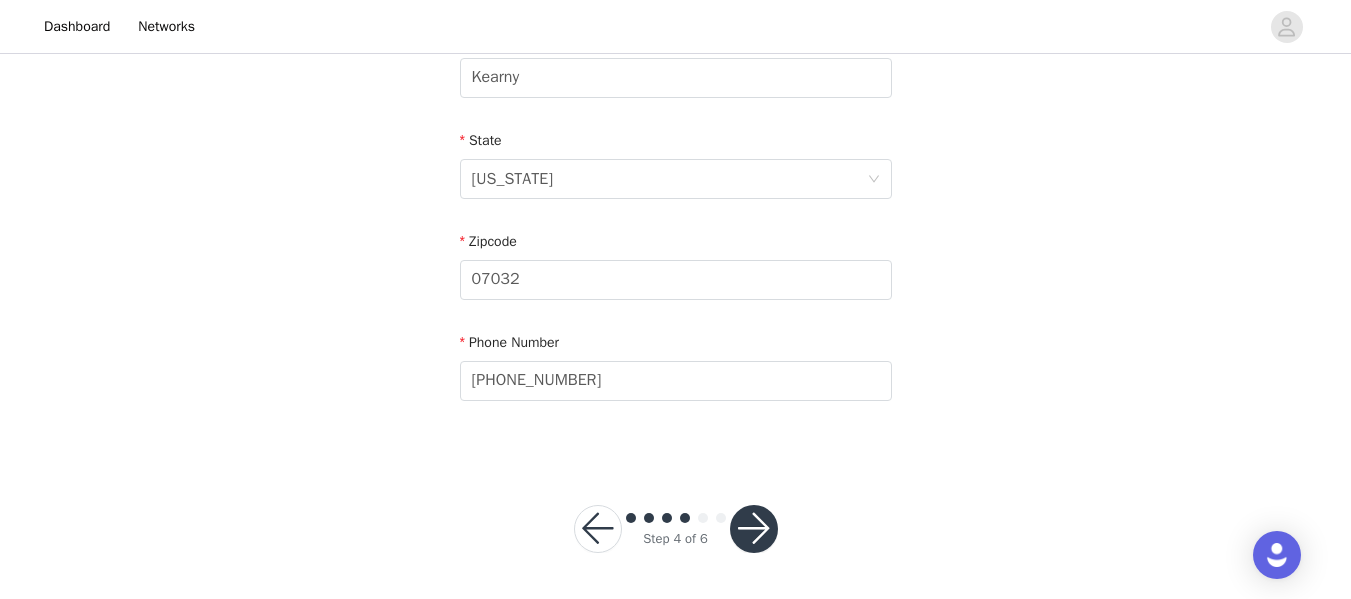 drag, startPoint x: 782, startPoint y: 531, endPoint x: 768, endPoint y: 528, distance: 14.3178215 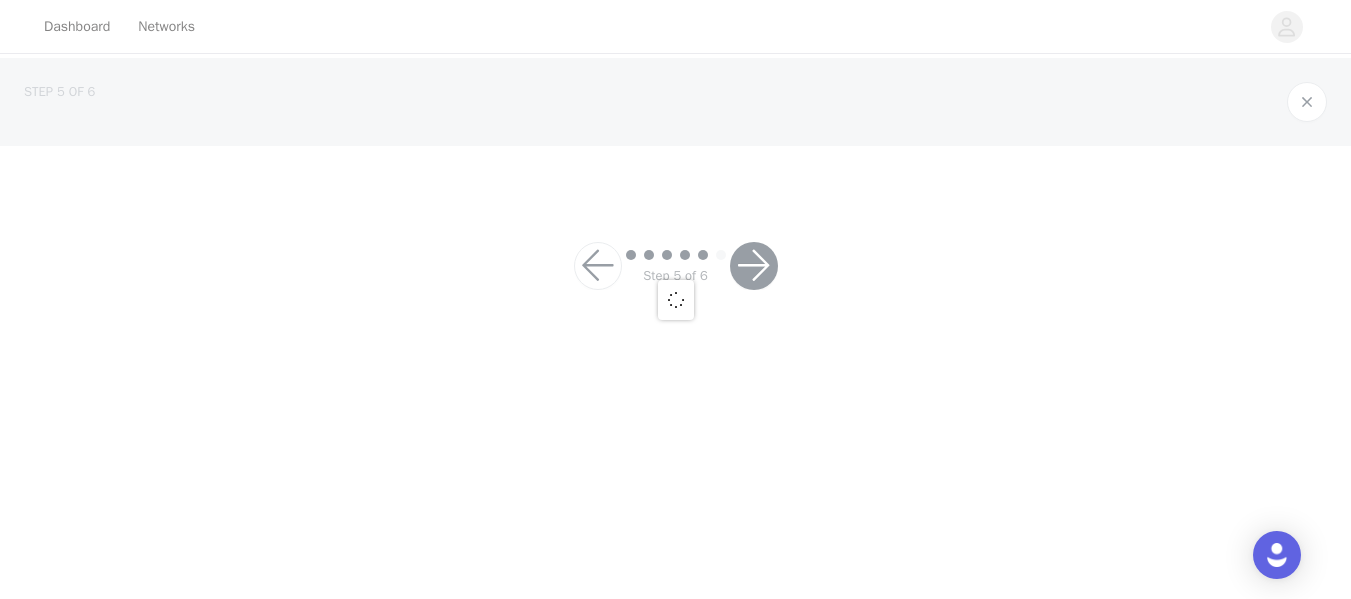 scroll, scrollTop: 0, scrollLeft: 0, axis: both 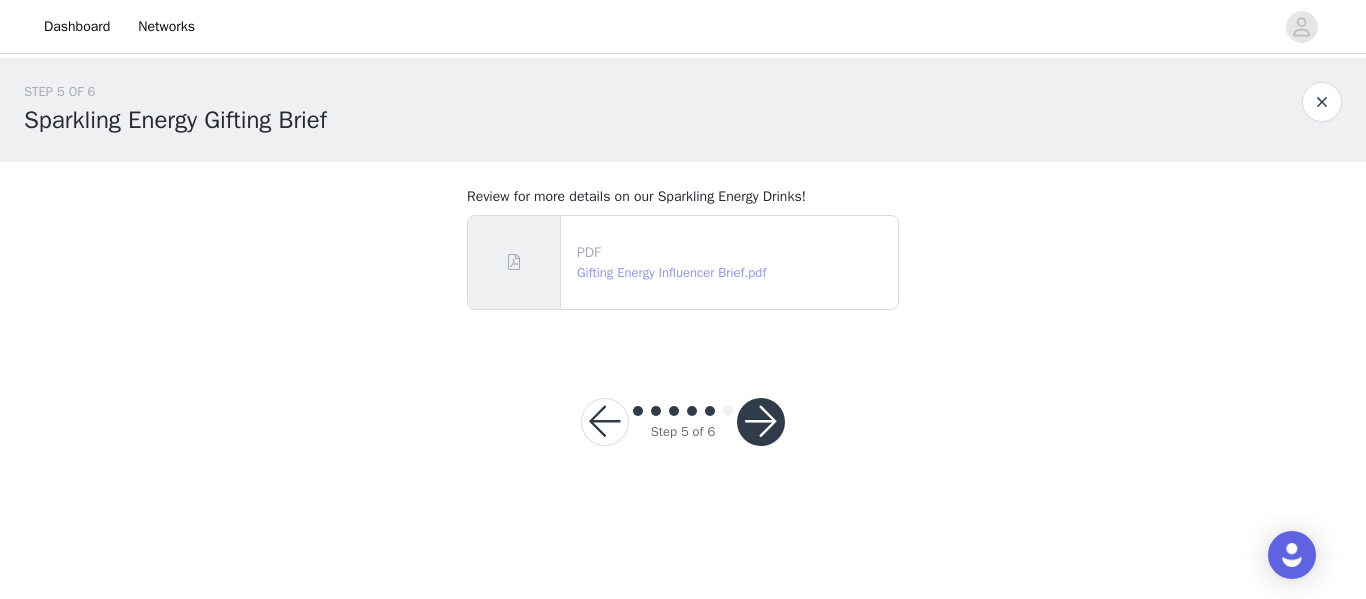 click on "Gifting Energy Influencer Brief.pdf" at bounding box center (671, 272) 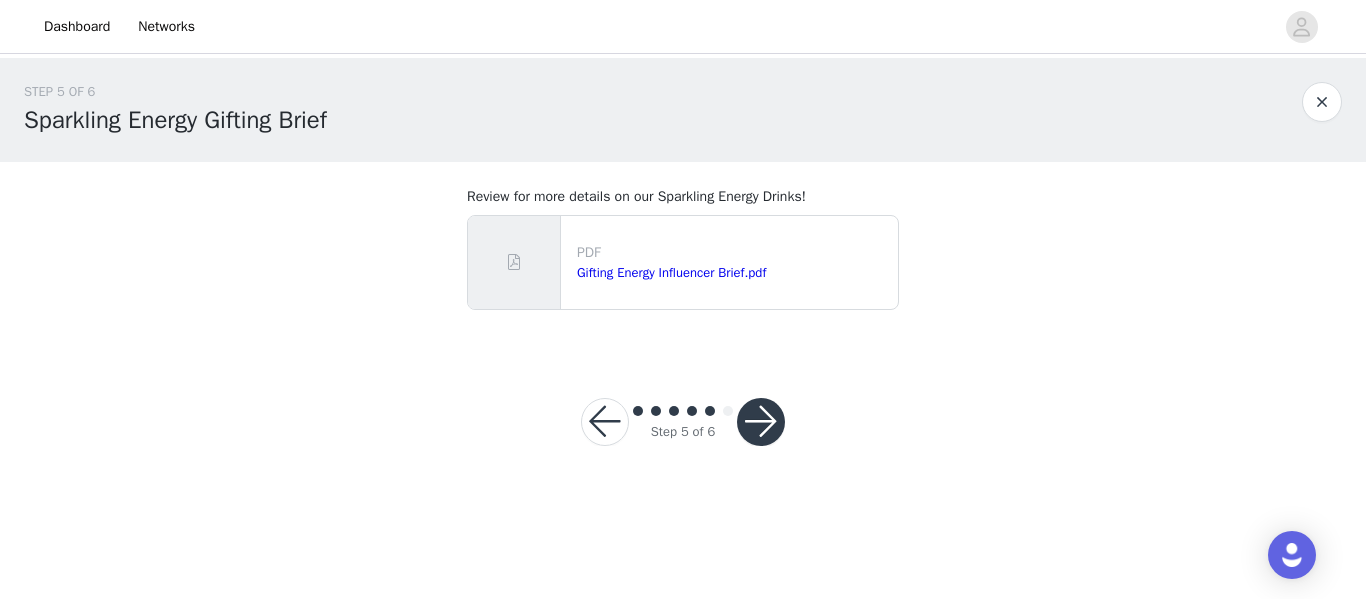 click at bounding box center (761, 422) 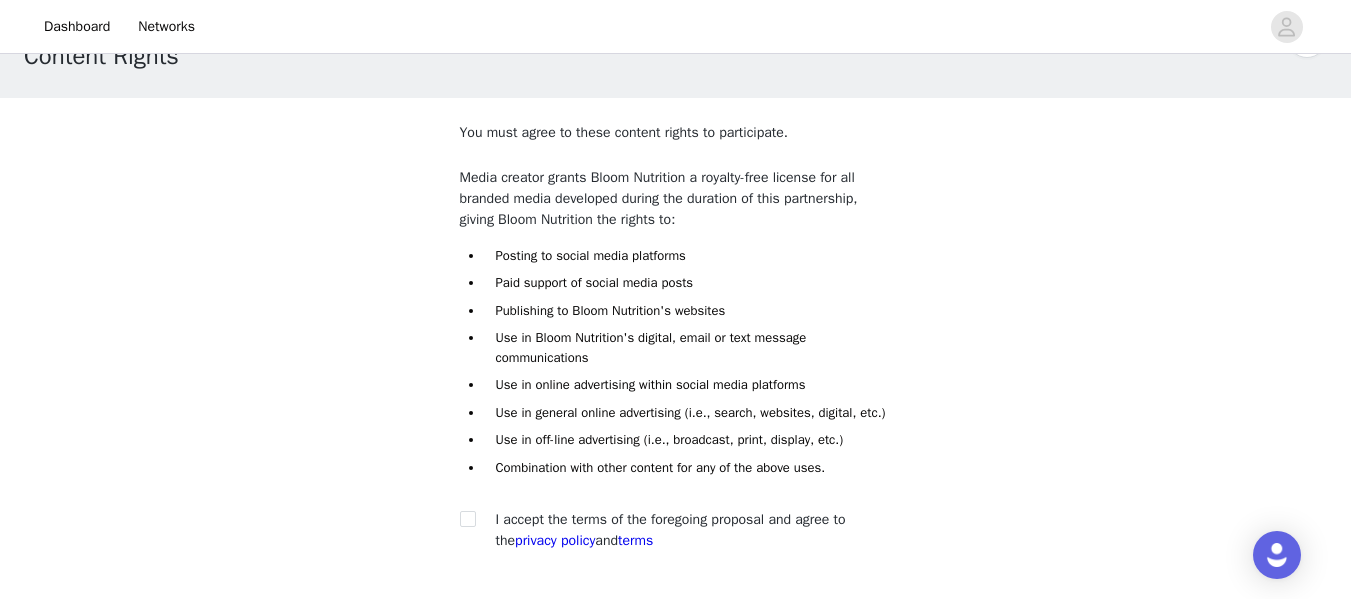 scroll, scrollTop: 67, scrollLeft: 0, axis: vertical 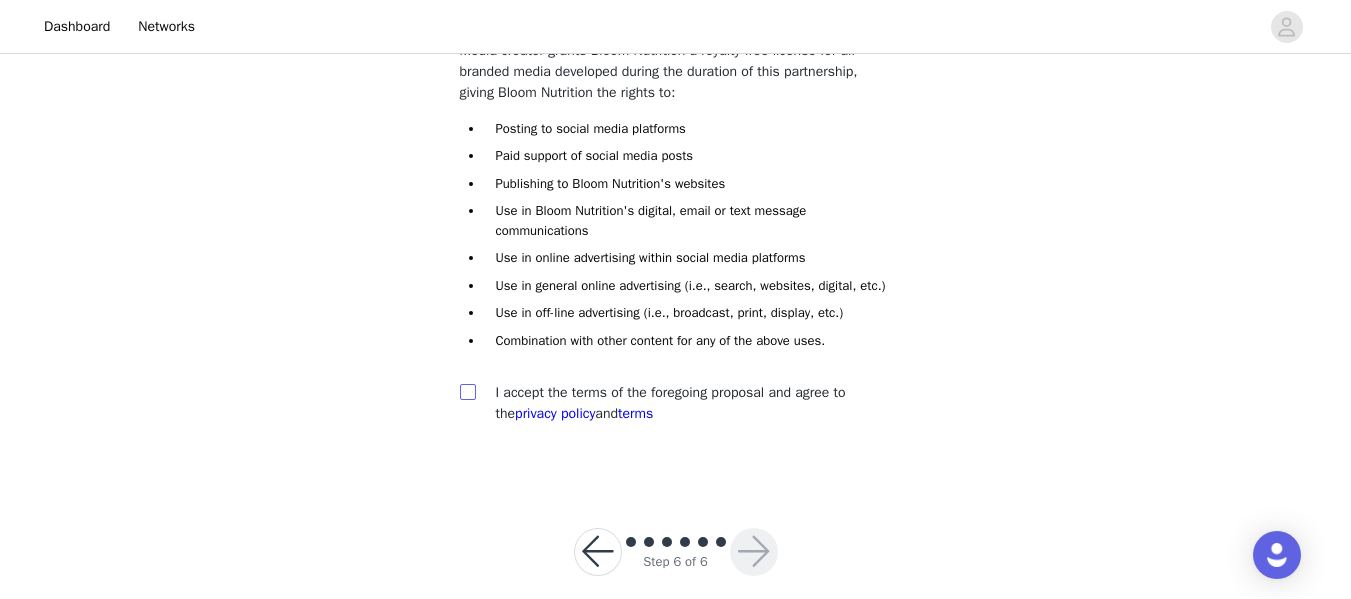 click at bounding box center (467, 391) 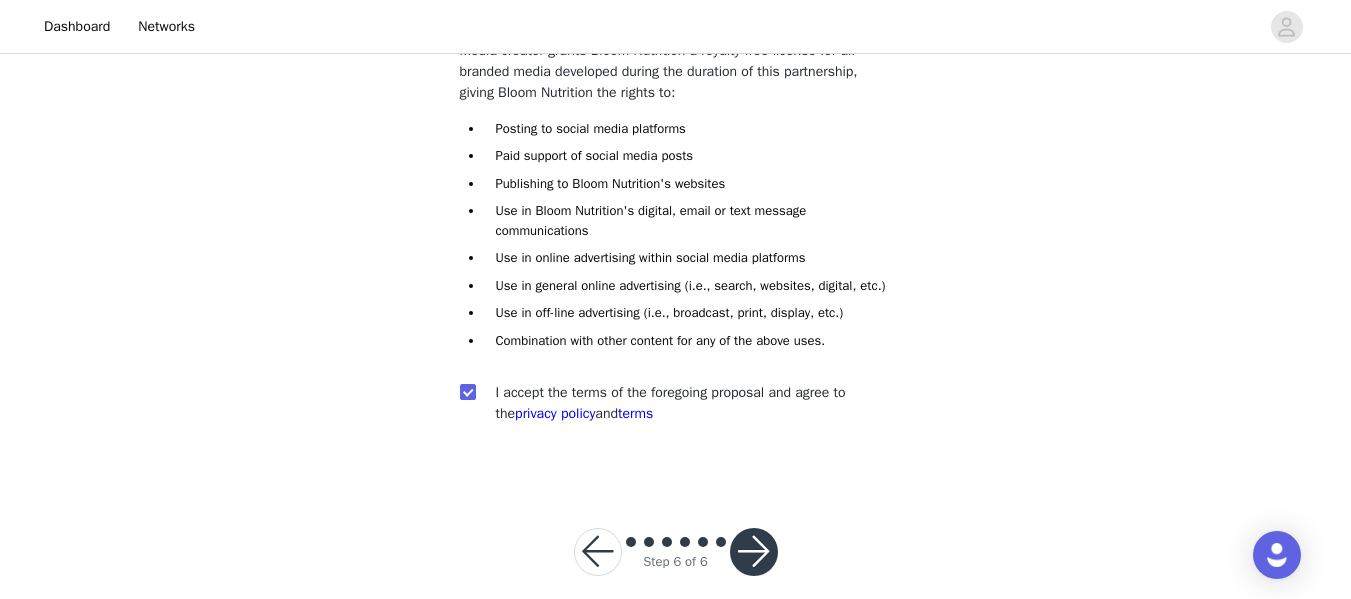 click at bounding box center (754, 552) 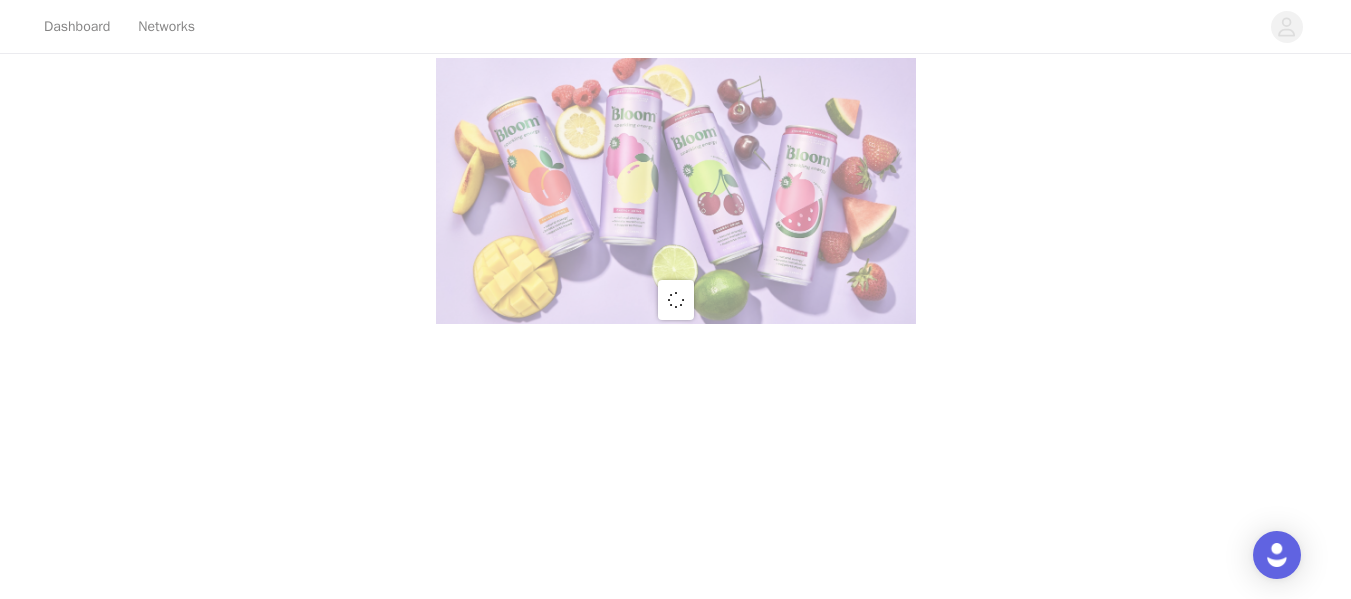 scroll, scrollTop: 0, scrollLeft: 0, axis: both 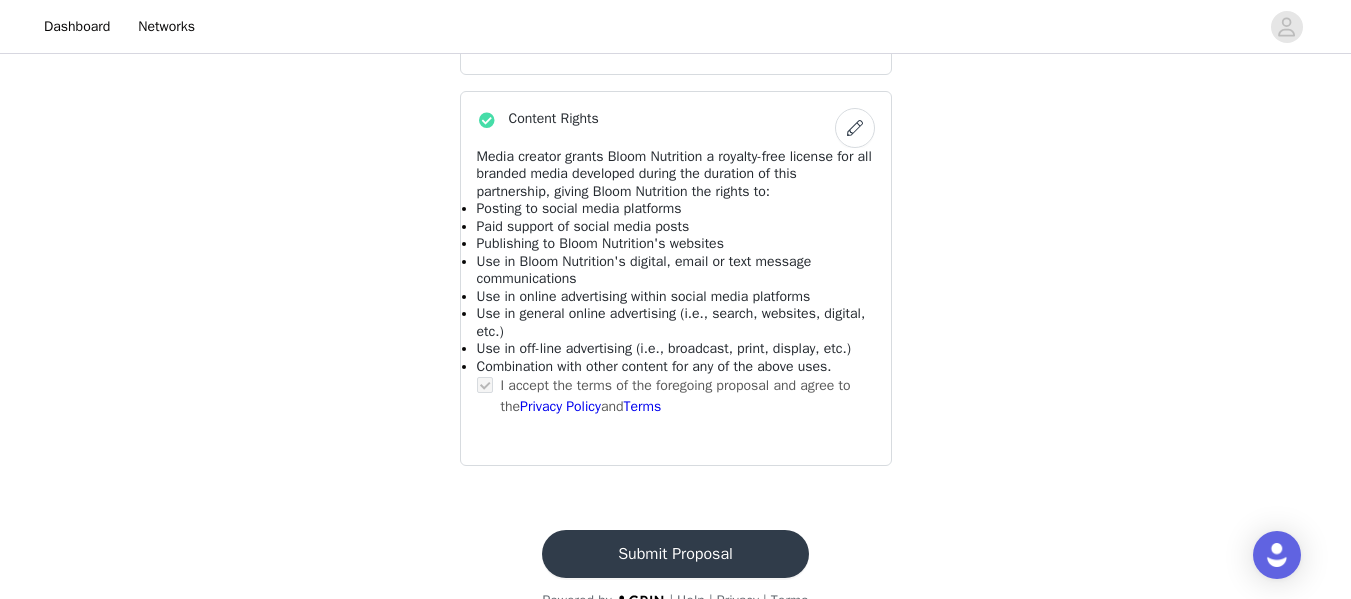 click on "Submit Proposal" at bounding box center [675, 554] 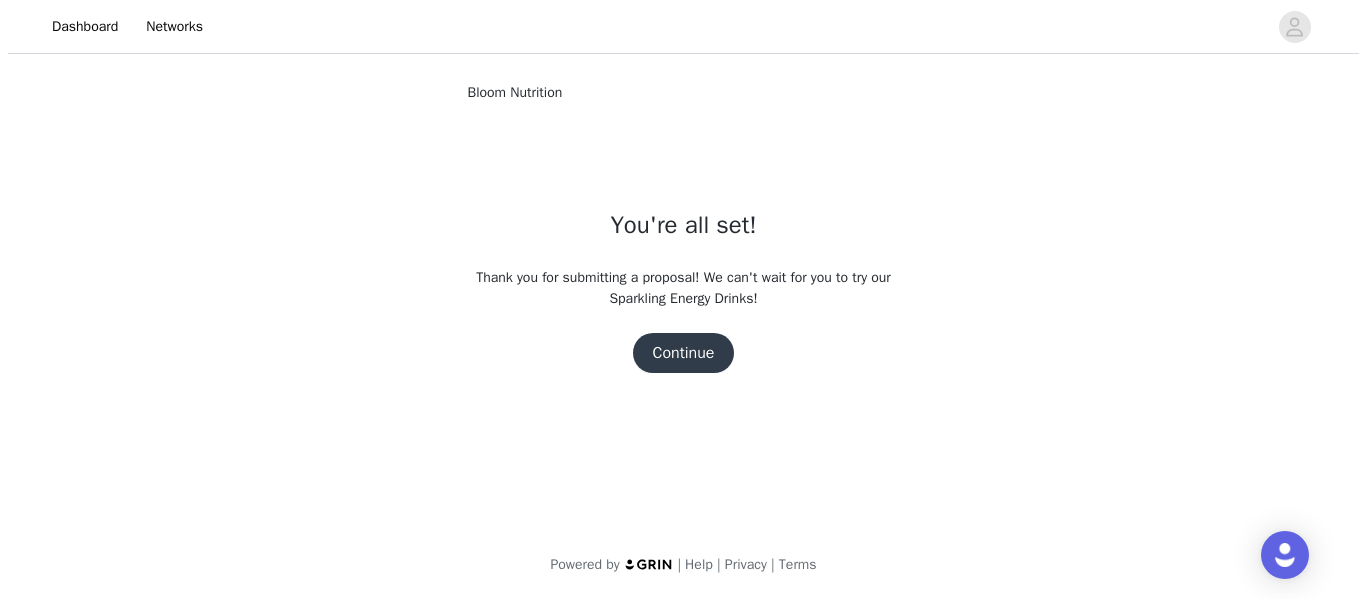 scroll, scrollTop: 0, scrollLeft: 0, axis: both 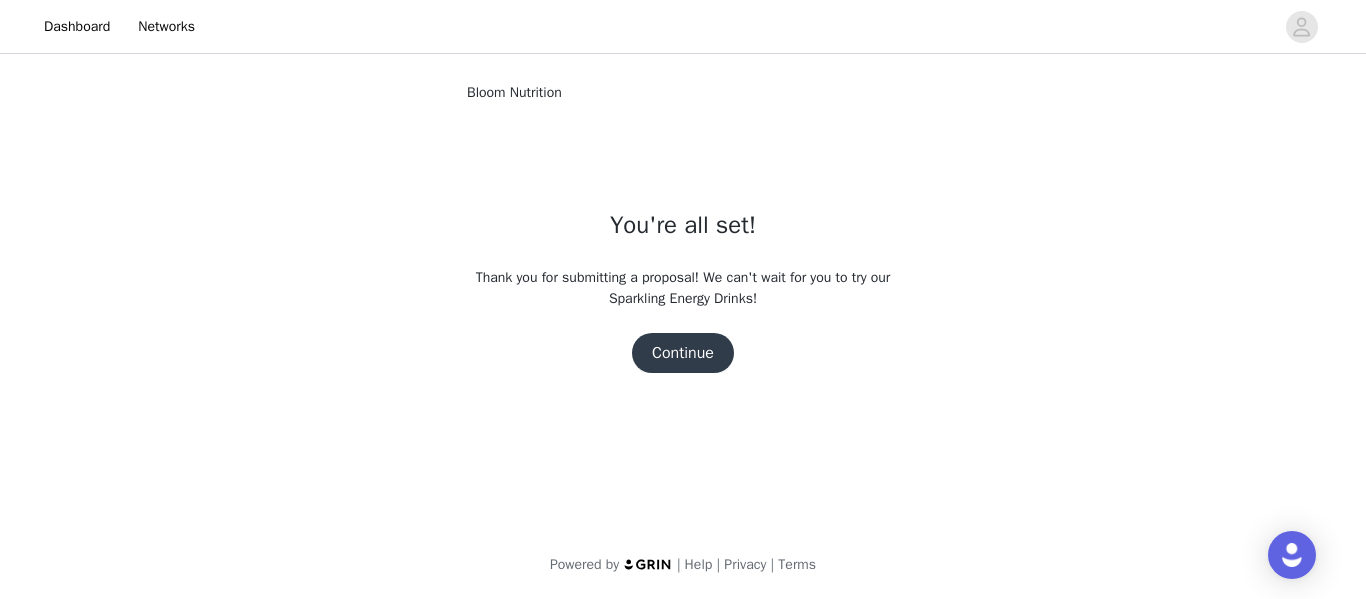 click on "Continue" at bounding box center (683, 353) 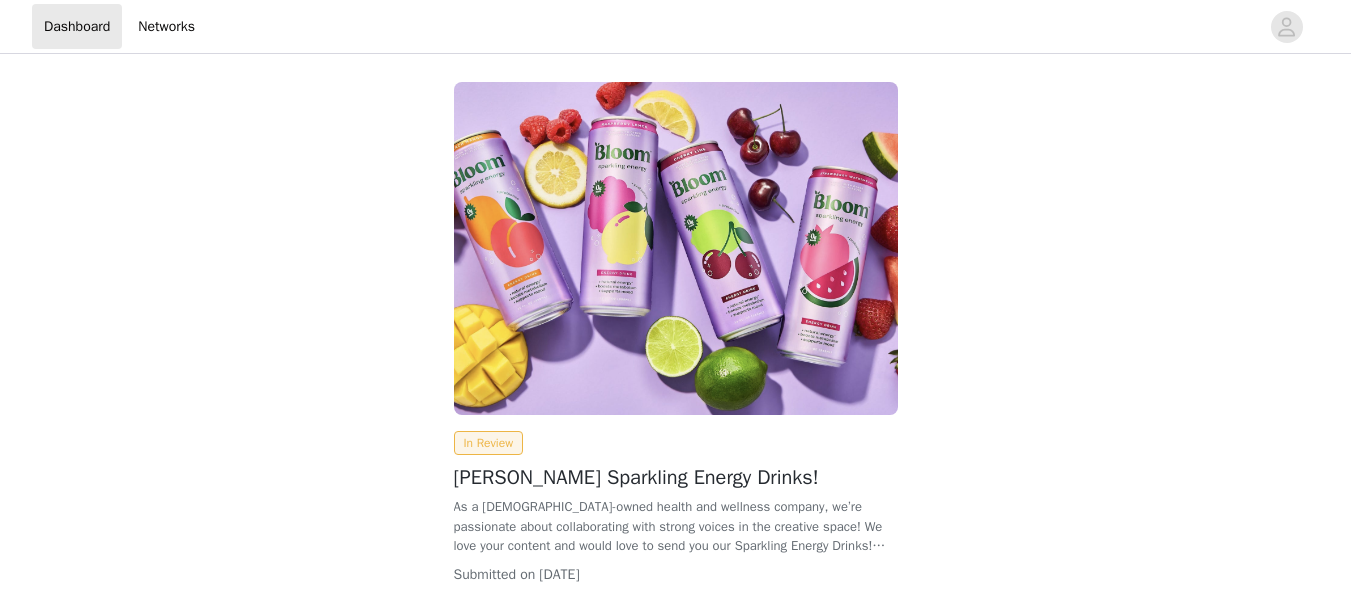 scroll, scrollTop: 0, scrollLeft: 0, axis: both 